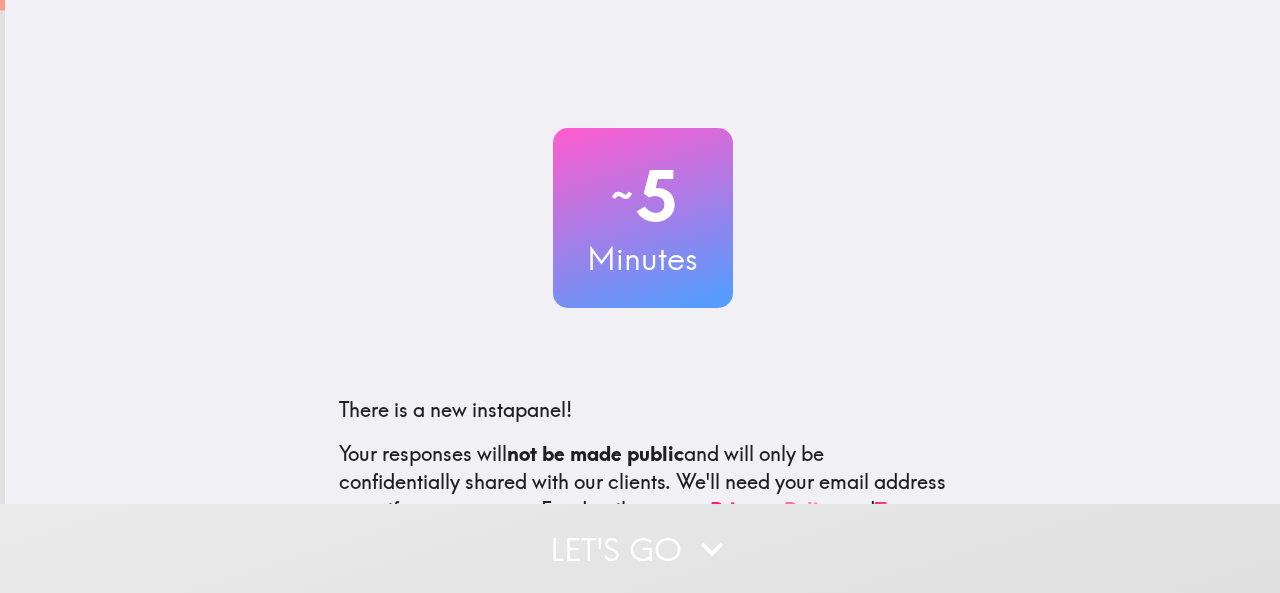 scroll, scrollTop: 0, scrollLeft: 0, axis: both 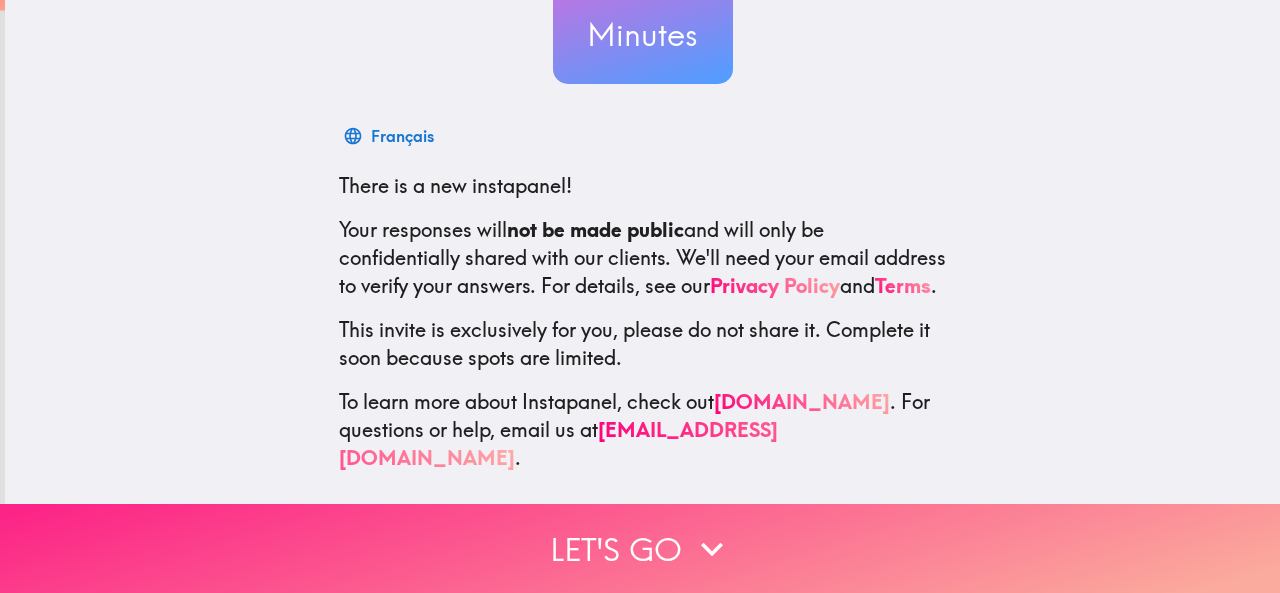 click on "Let's go" at bounding box center [640, 548] 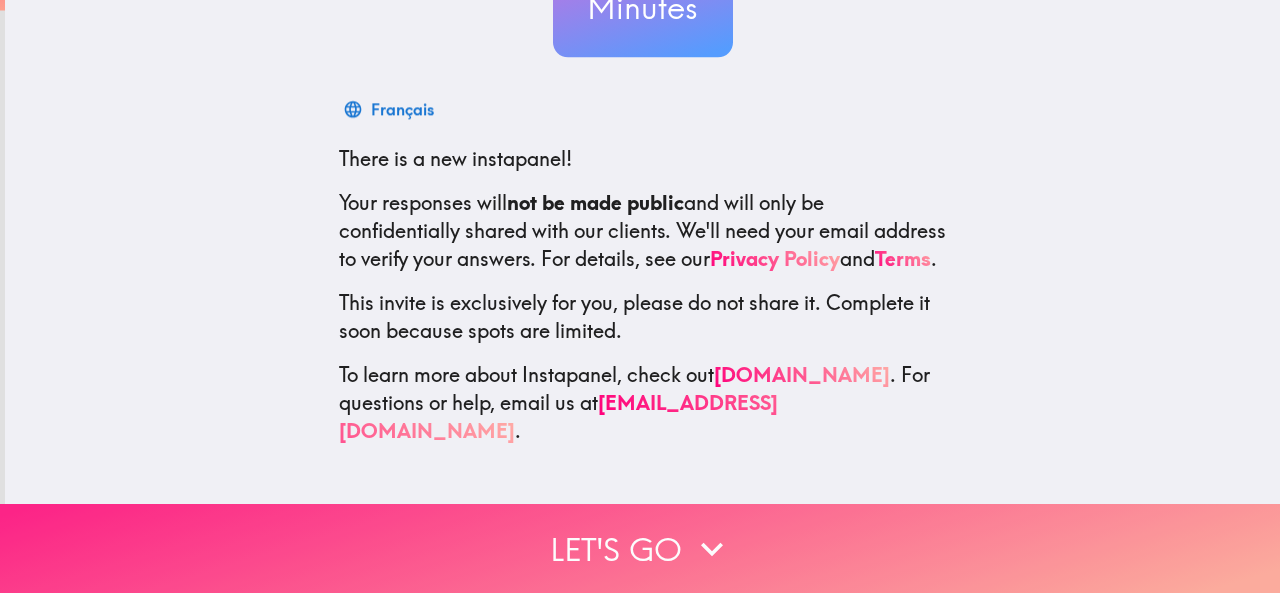 scroll, scrollTop: 0, scrollLeft: 0, axis: both 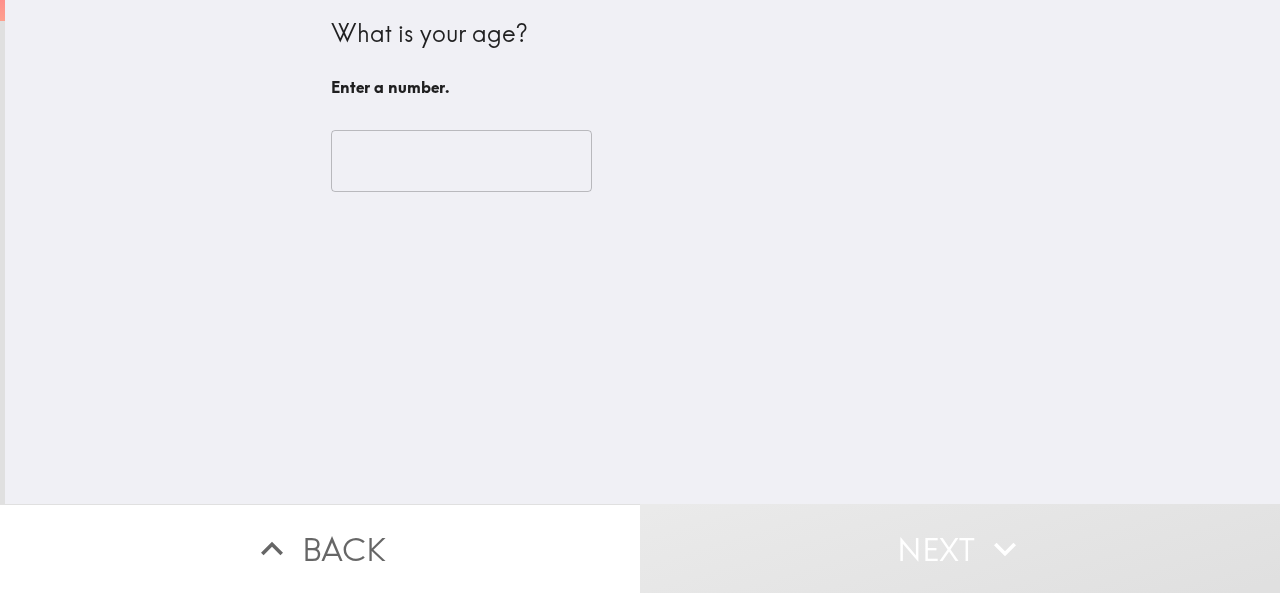 click at bounding box center [461, 161] 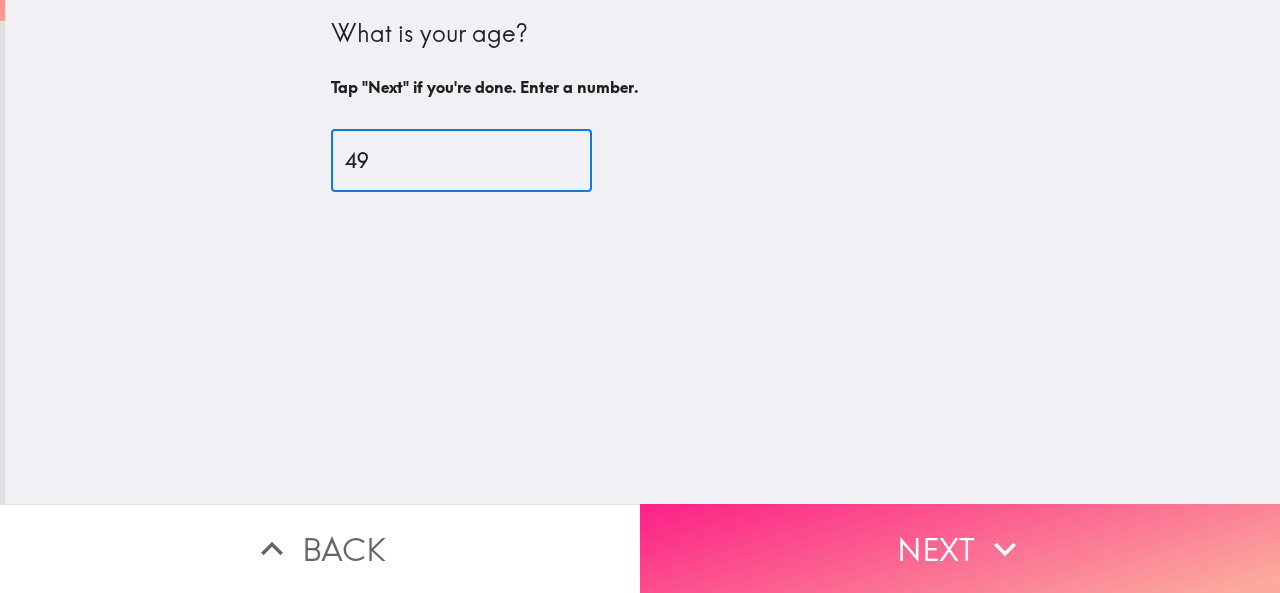 type on "49" 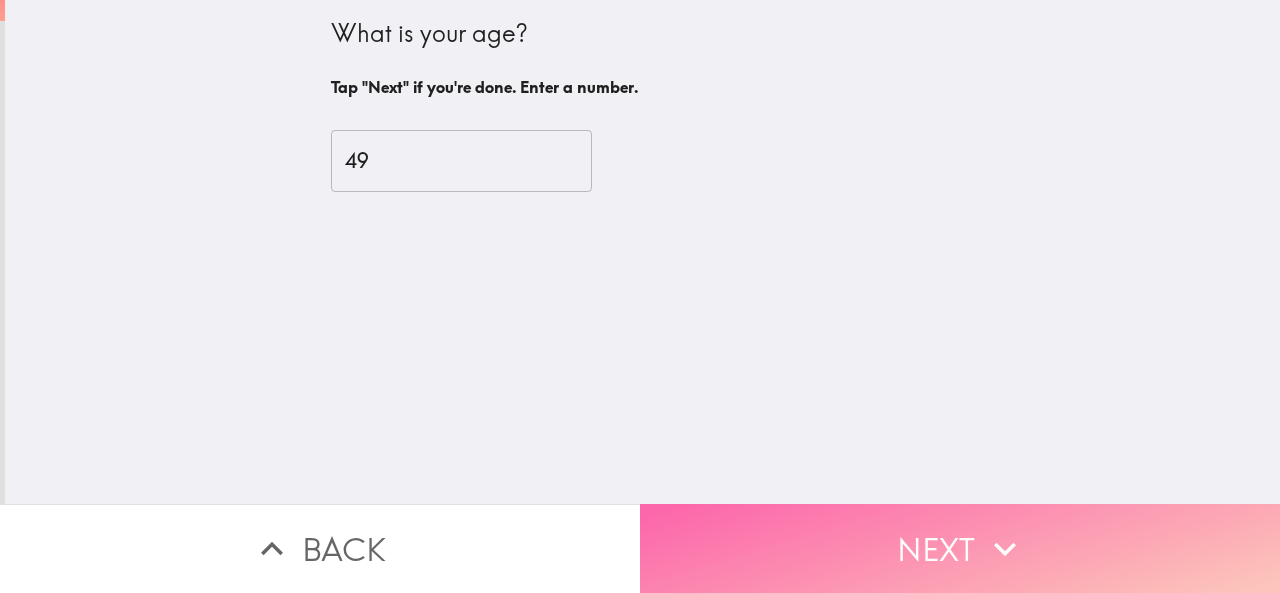click on "Next" at bounding box center [960, 548] 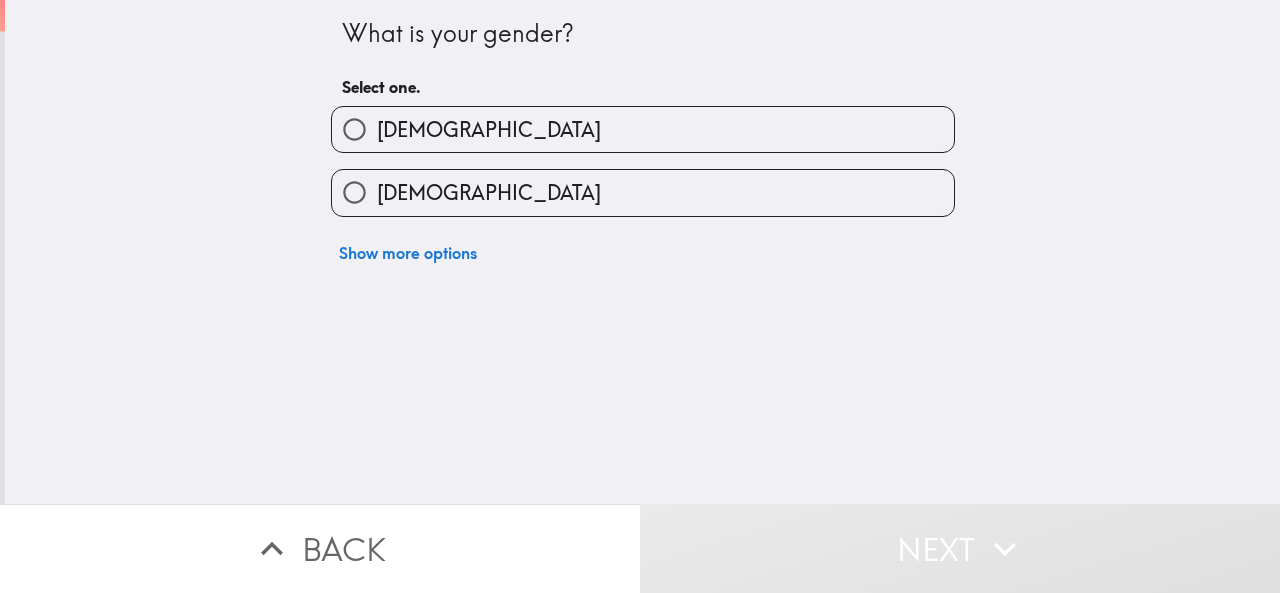 click on "[DEMOGRAPHIC_DATA]" at bounding box center (643, 129) 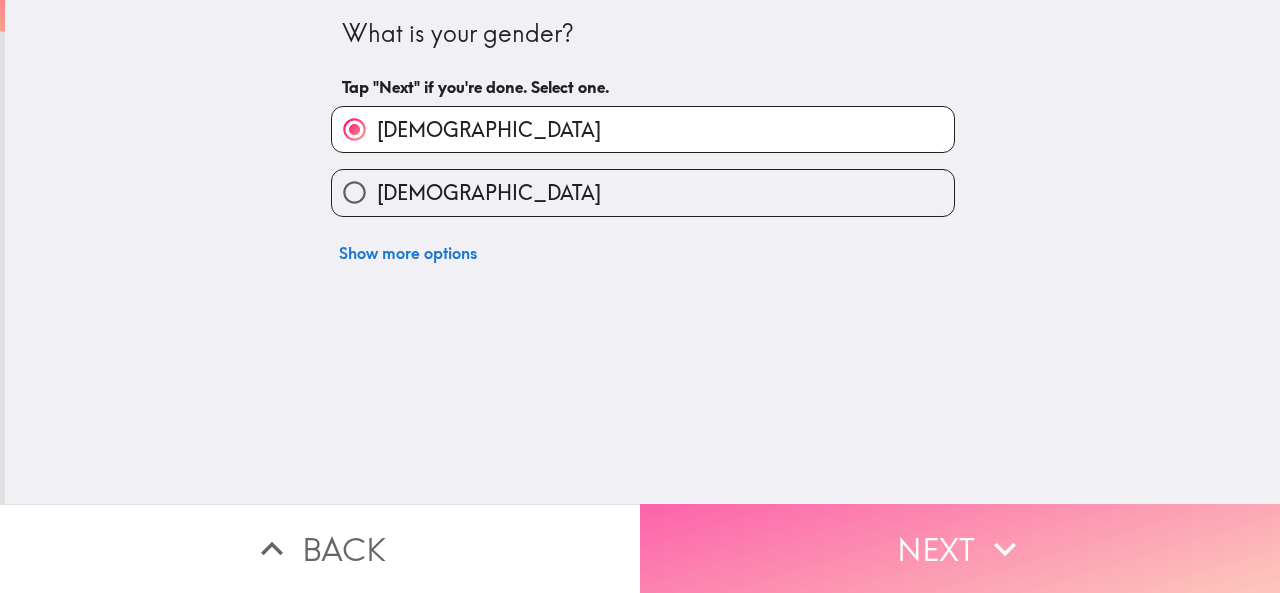 click on "Next" at bounding box center (960, 548) 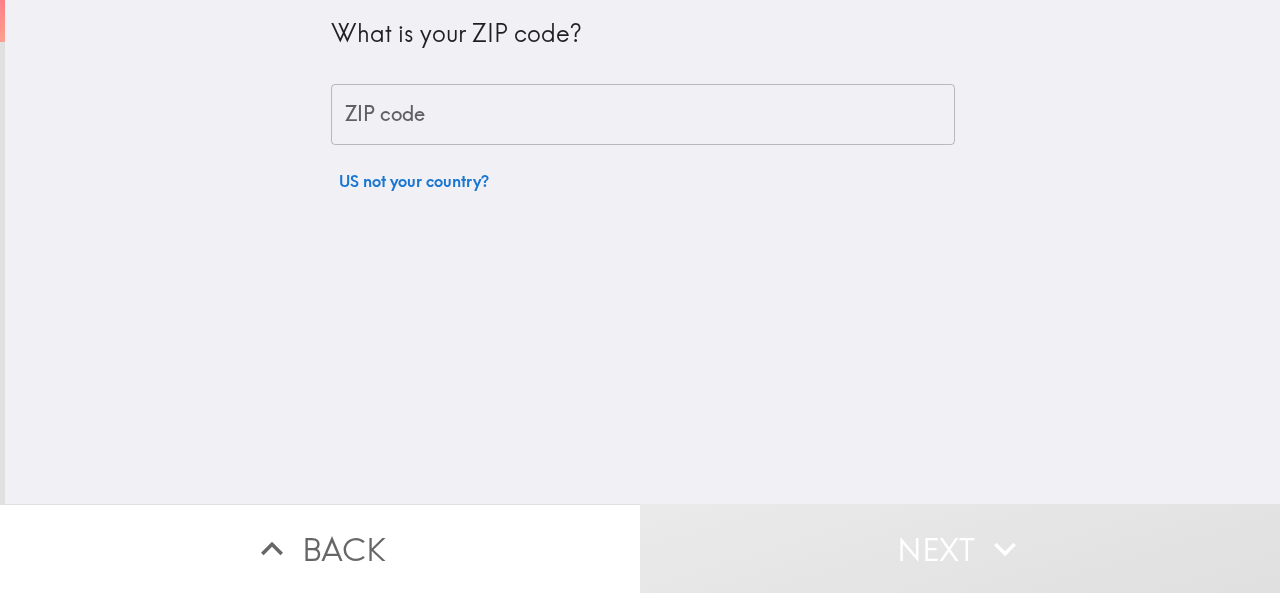 click on "ZIP code" at bounding box center [643, 115] 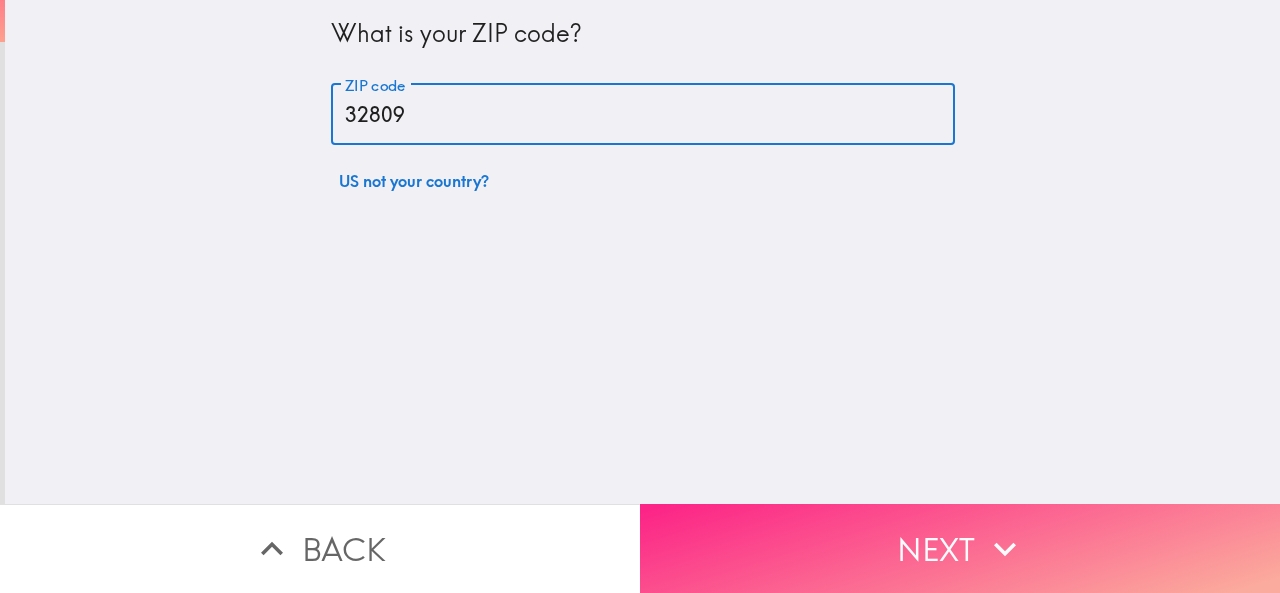 type on "32809" 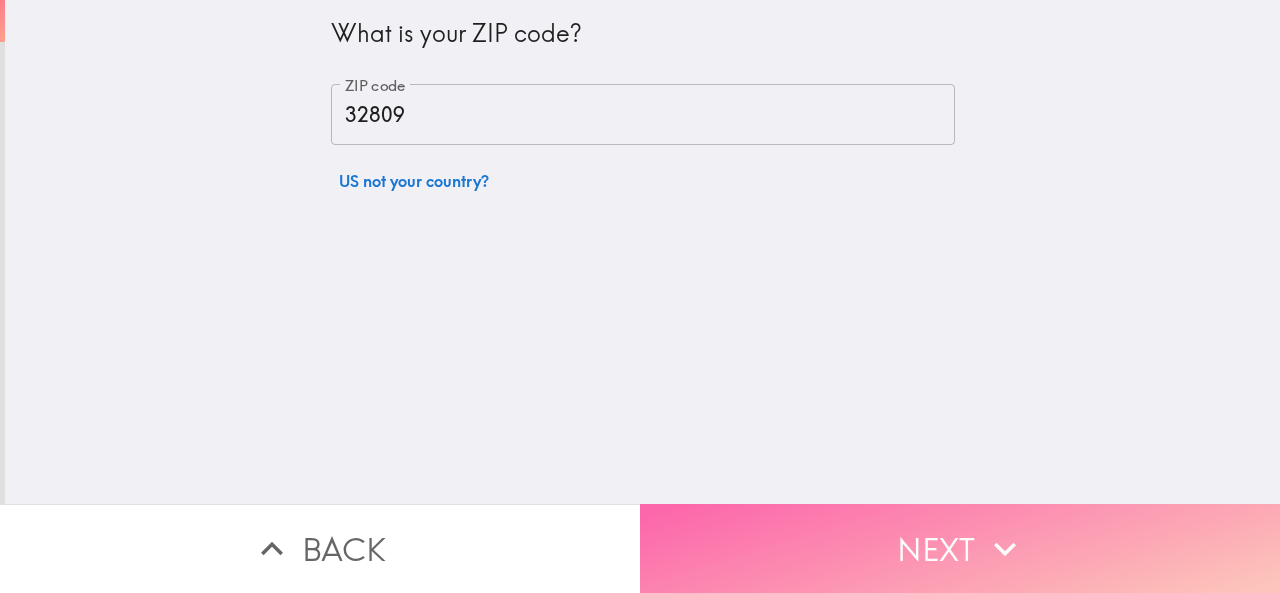 click on "Next" at bounding box center (960, 548) 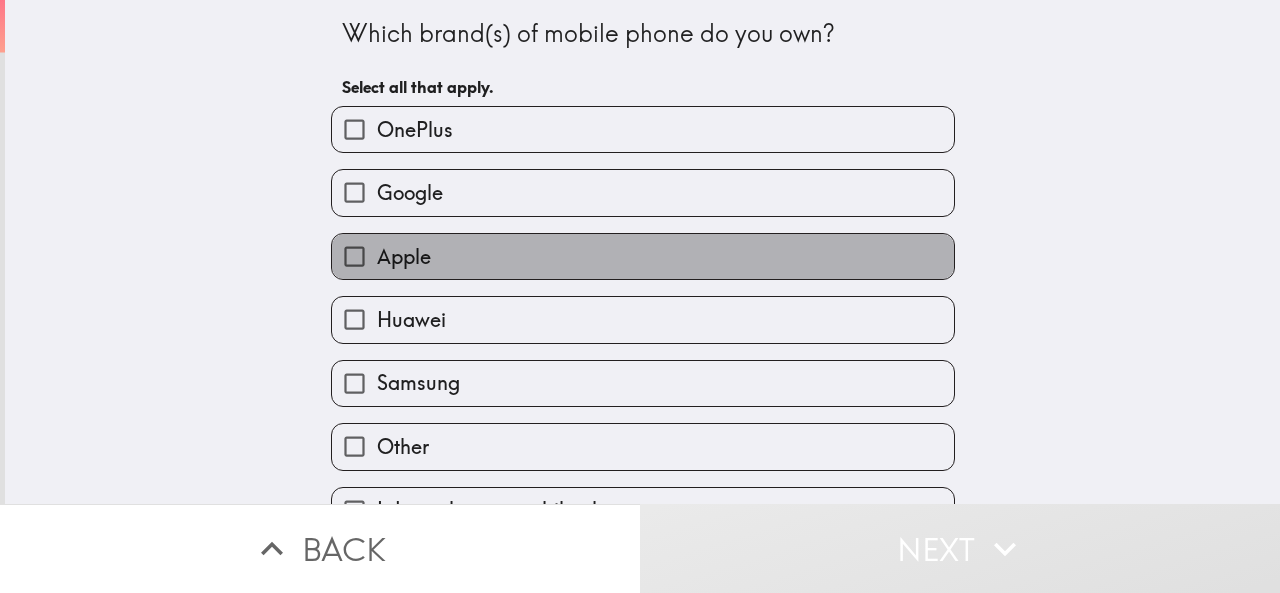 click on "Apple" at bounding box center (643, 256) 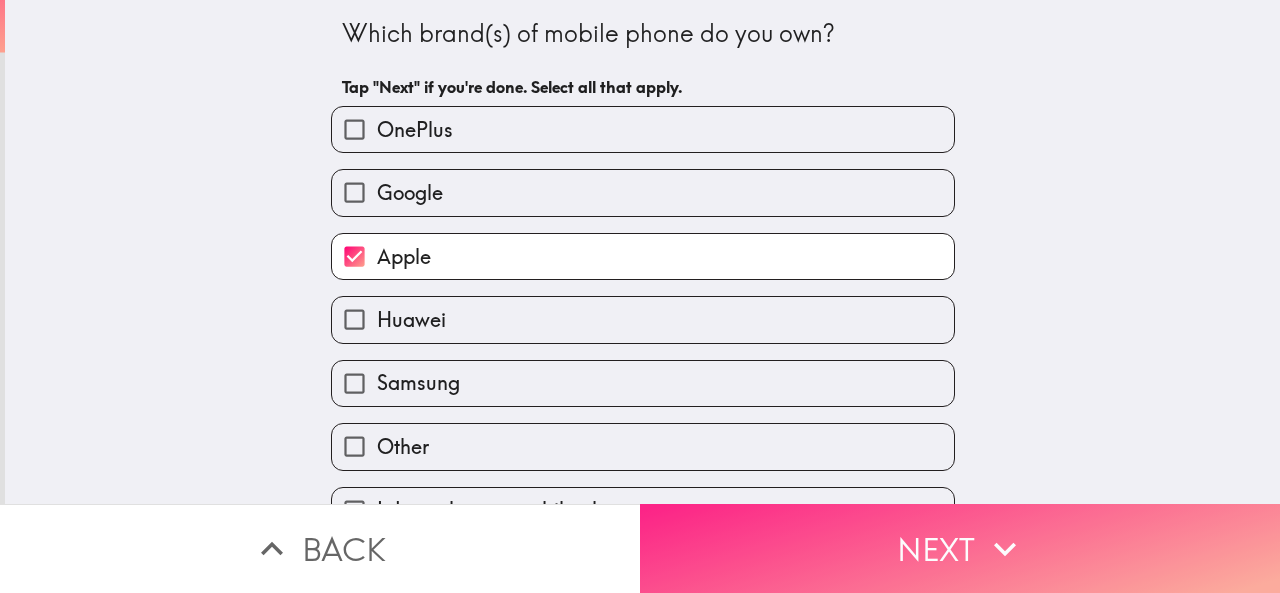 click on "Next" at bounding box center (960, 548) 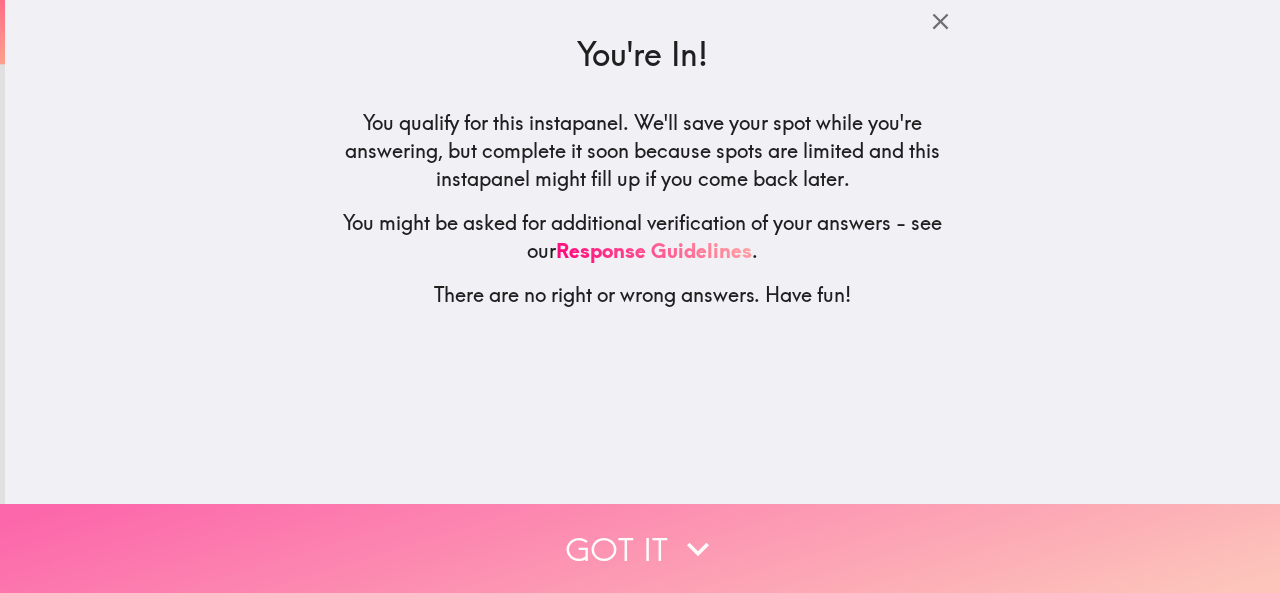 click 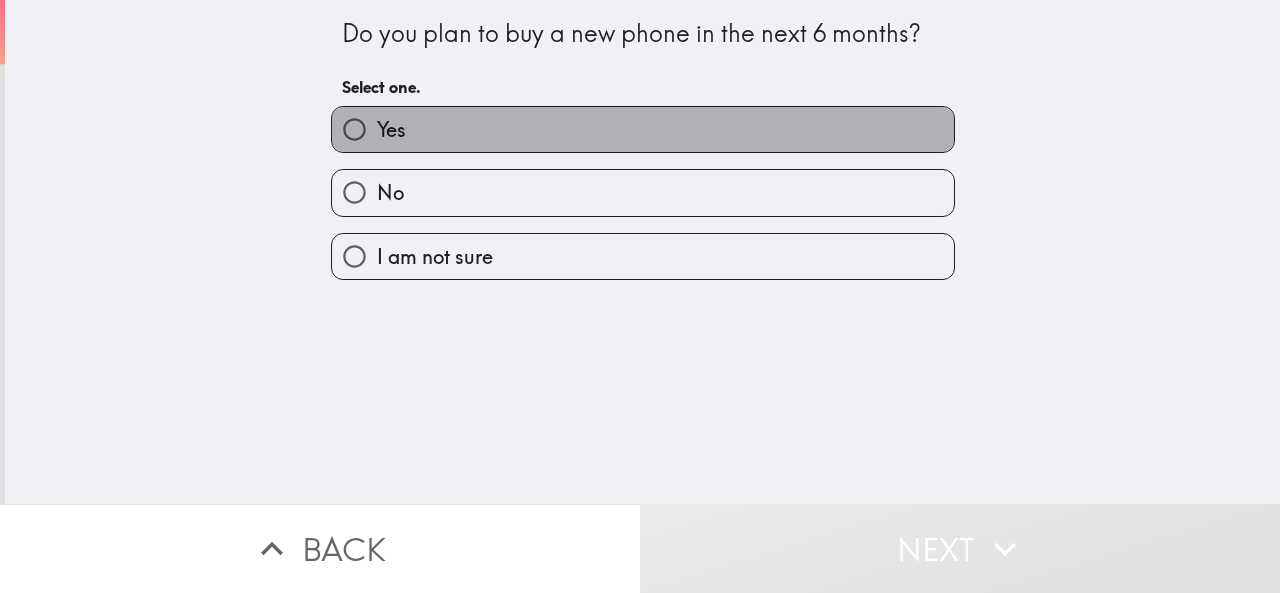 click on "Yes" at bounding box center (643, 129) 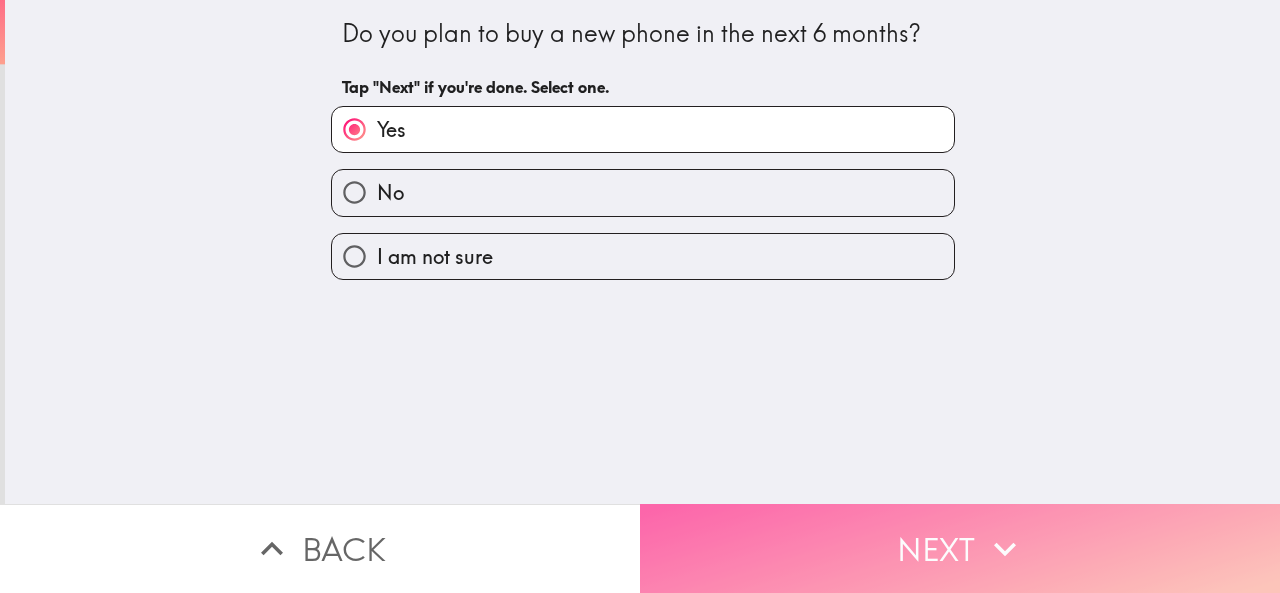 click on "Next" at bounding box center (960, 548) 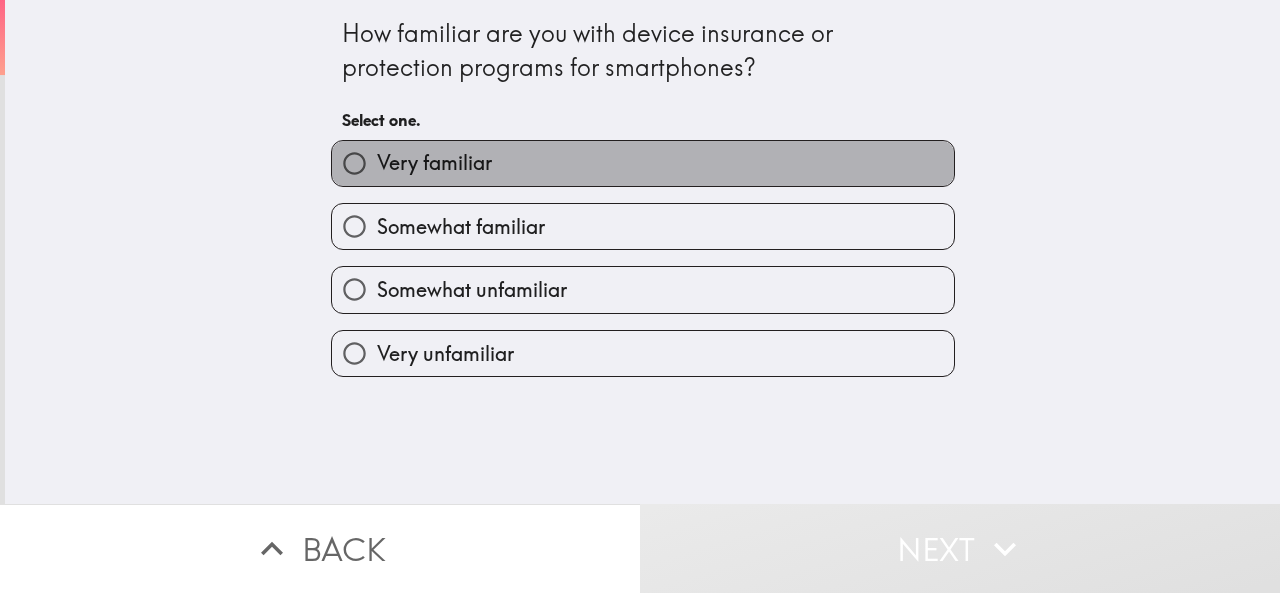 click on "Very familiar" at bounding box center (643, 163) 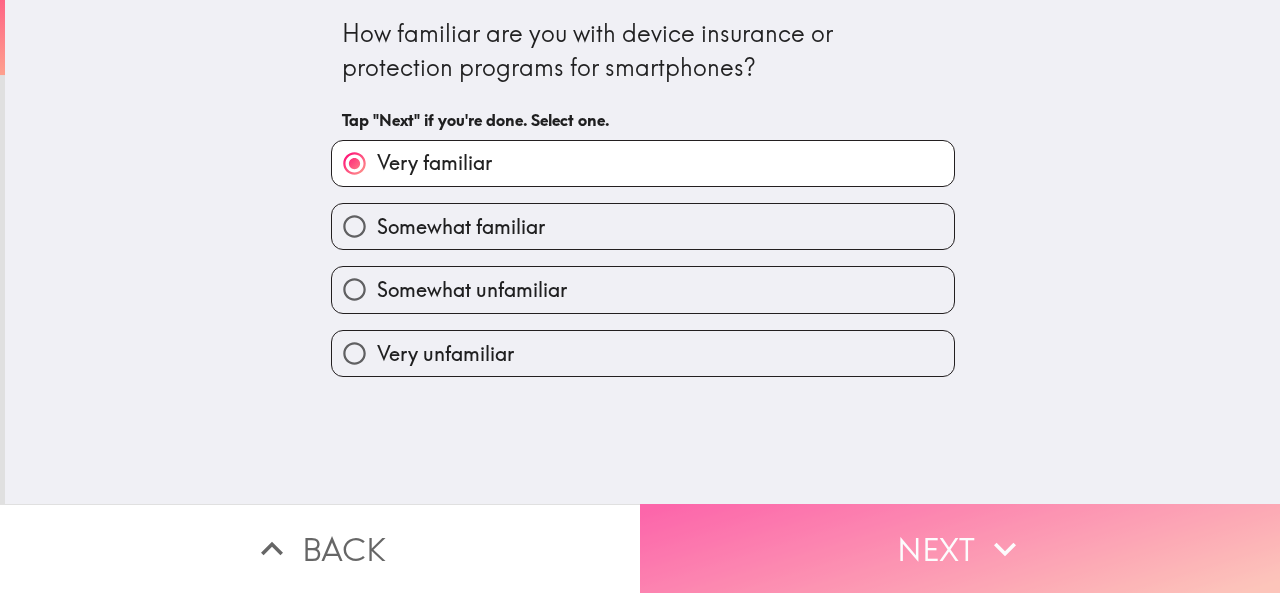 click on "Next" at bounding box center [960, 548] 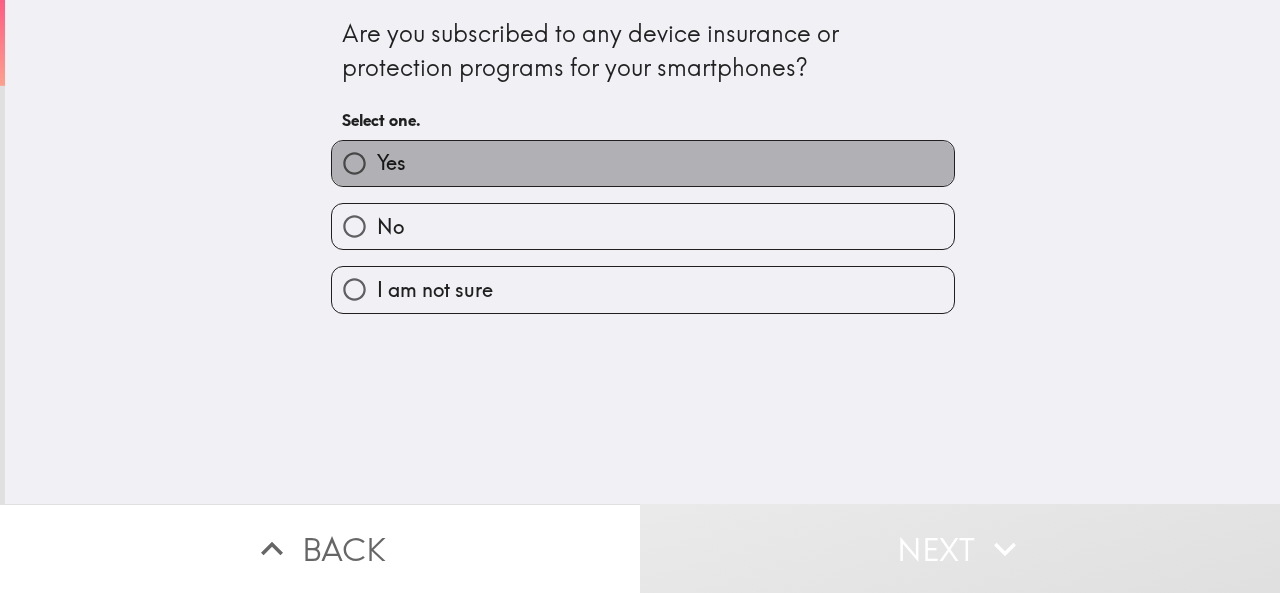 click on "Yes" at bounding box center (643, 163) 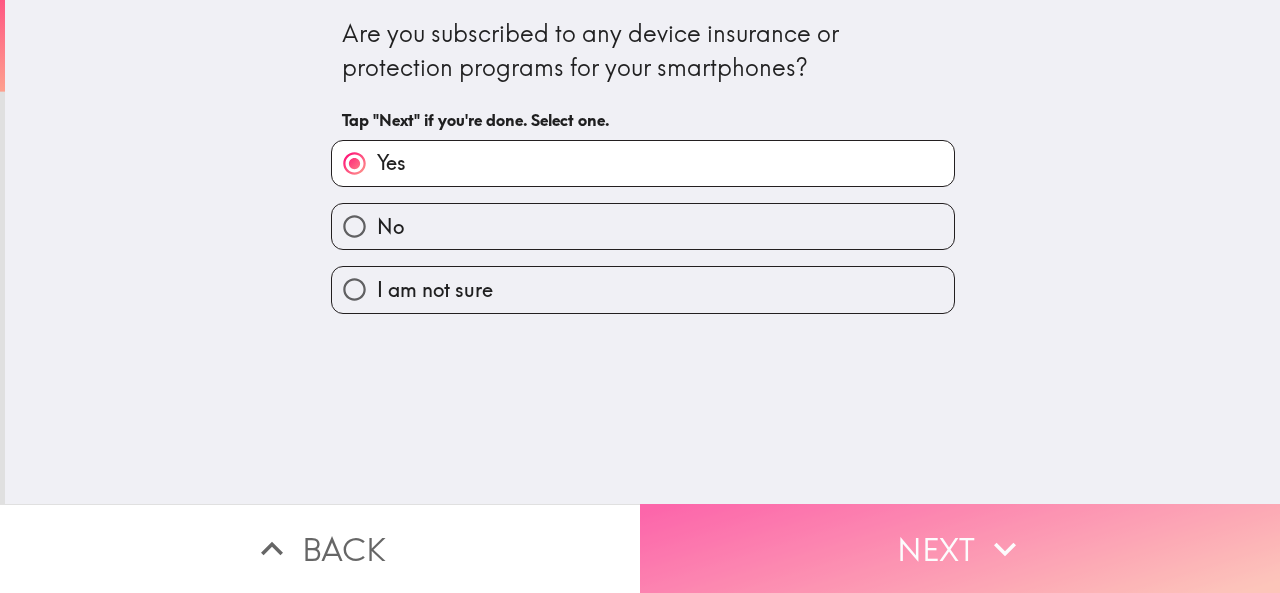 click on "Next" at bounding box center (960, 548) 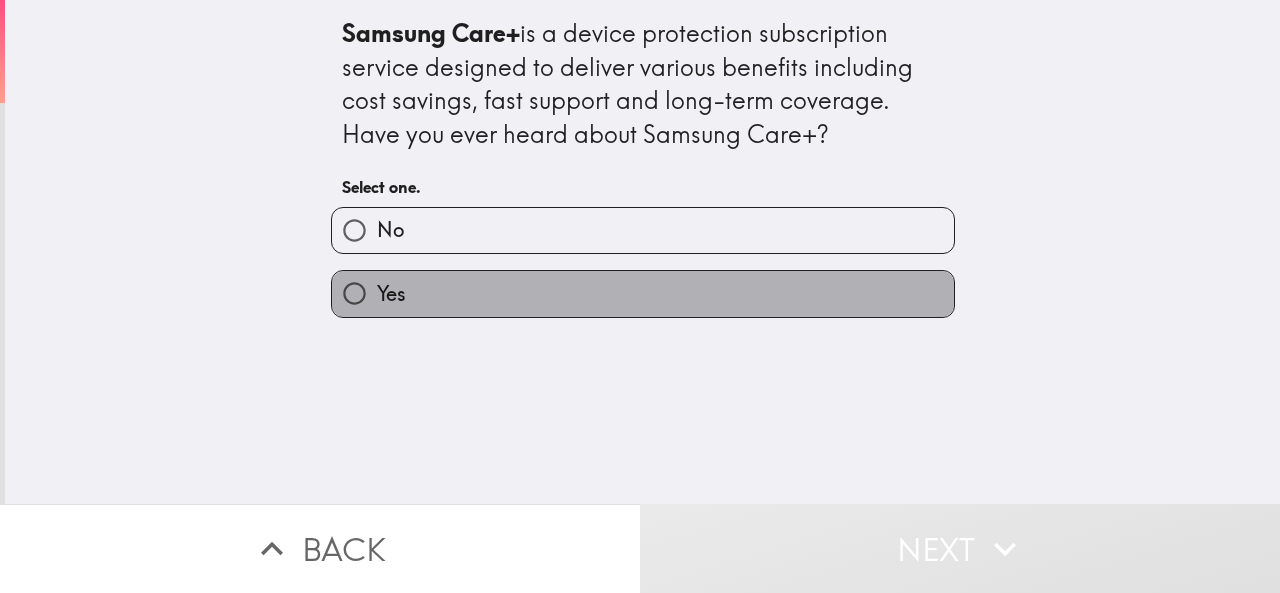 click on "Yes" at bounding box center (643, 293) 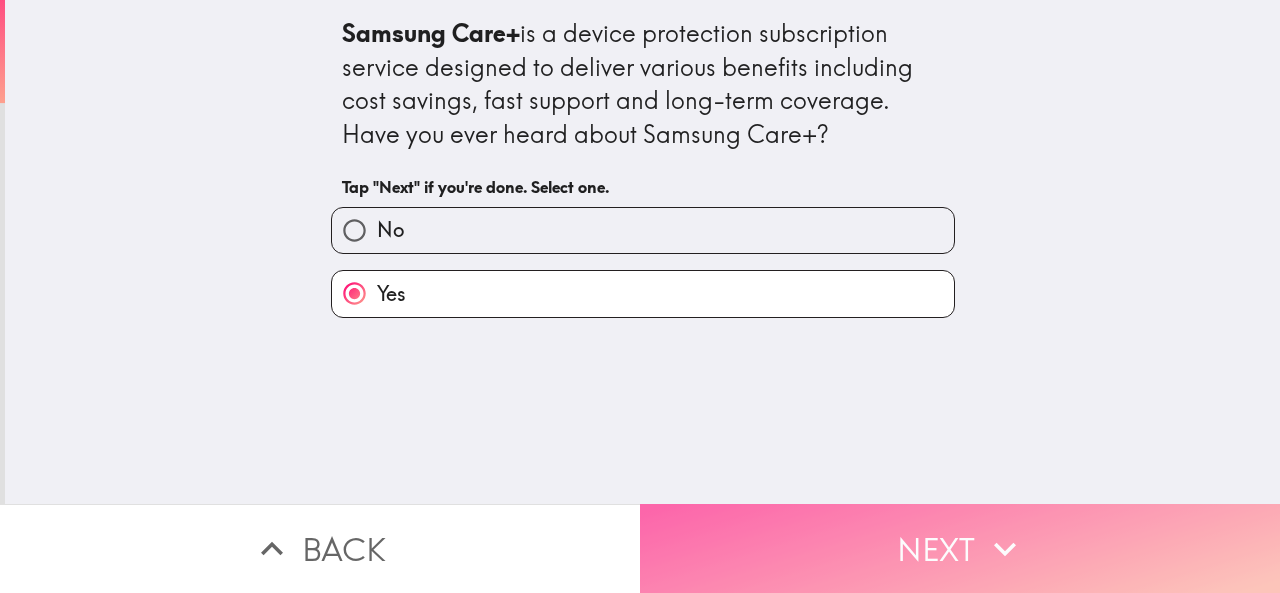 click on "Next" at bounding box center [960, 548] 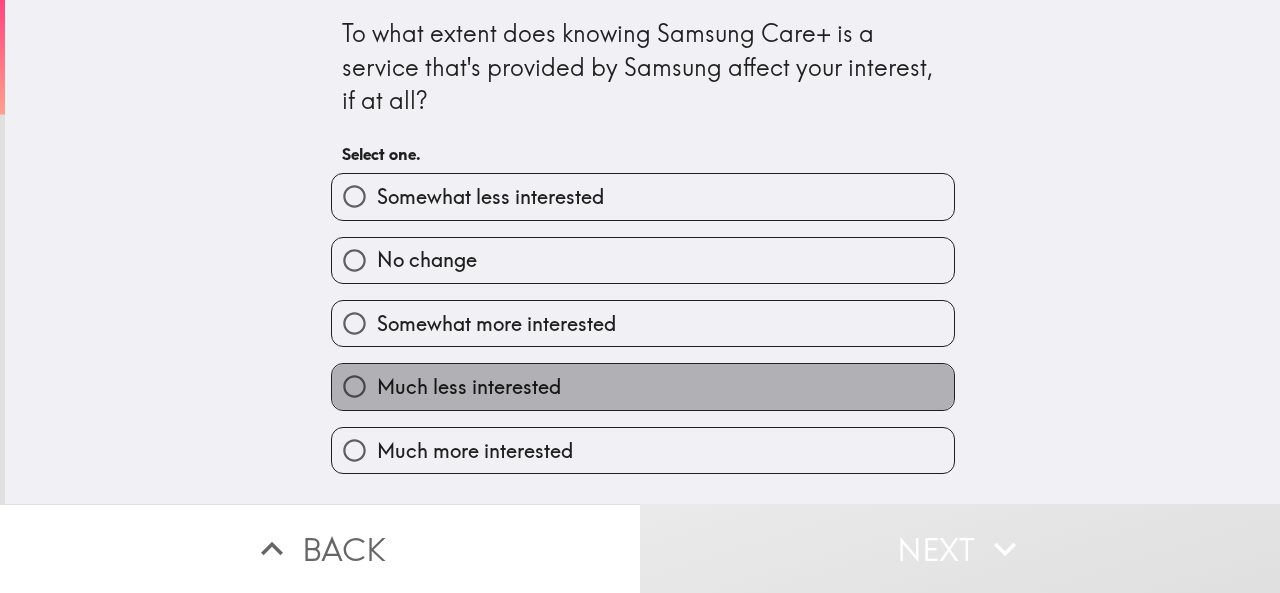 click on "Much less interested" at bounding box center [643, 386] 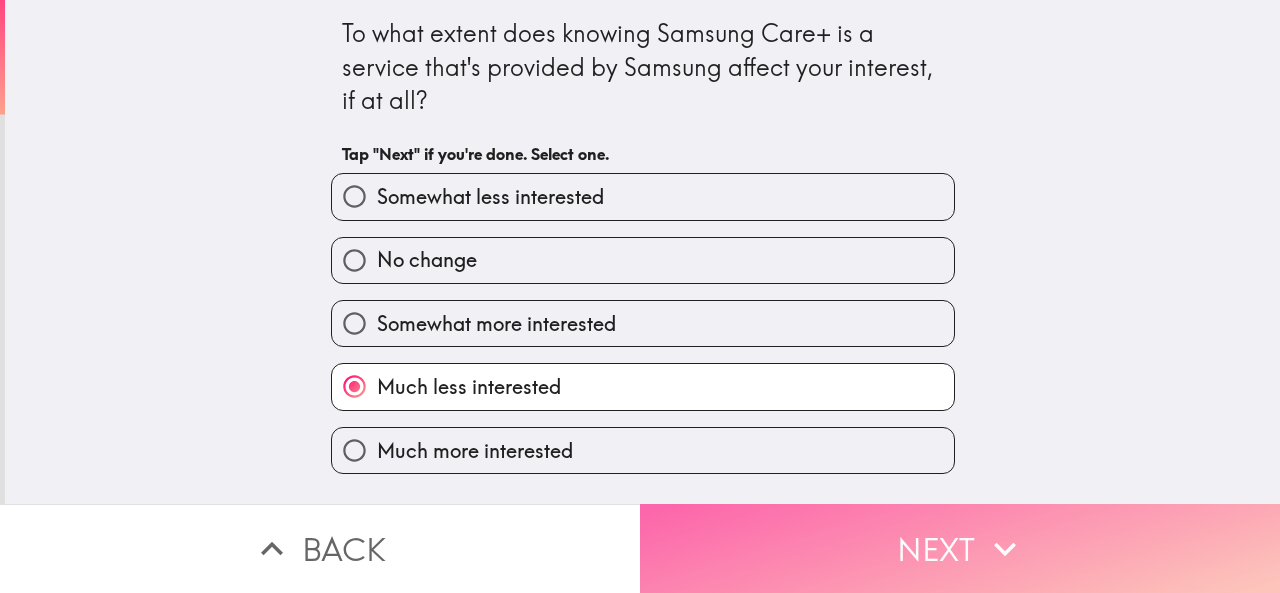 click on "Next" at bounding box center [960, 548] 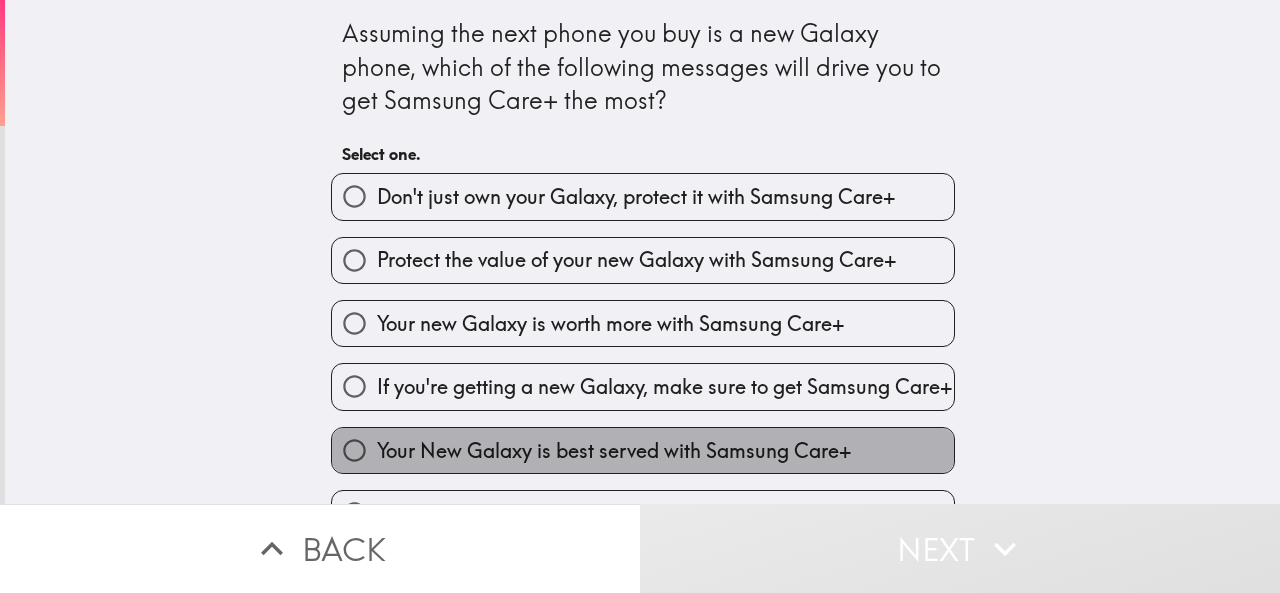 click on "Your New Galaxy is best served with Samsung Care+" at bounding box center (614, 451) 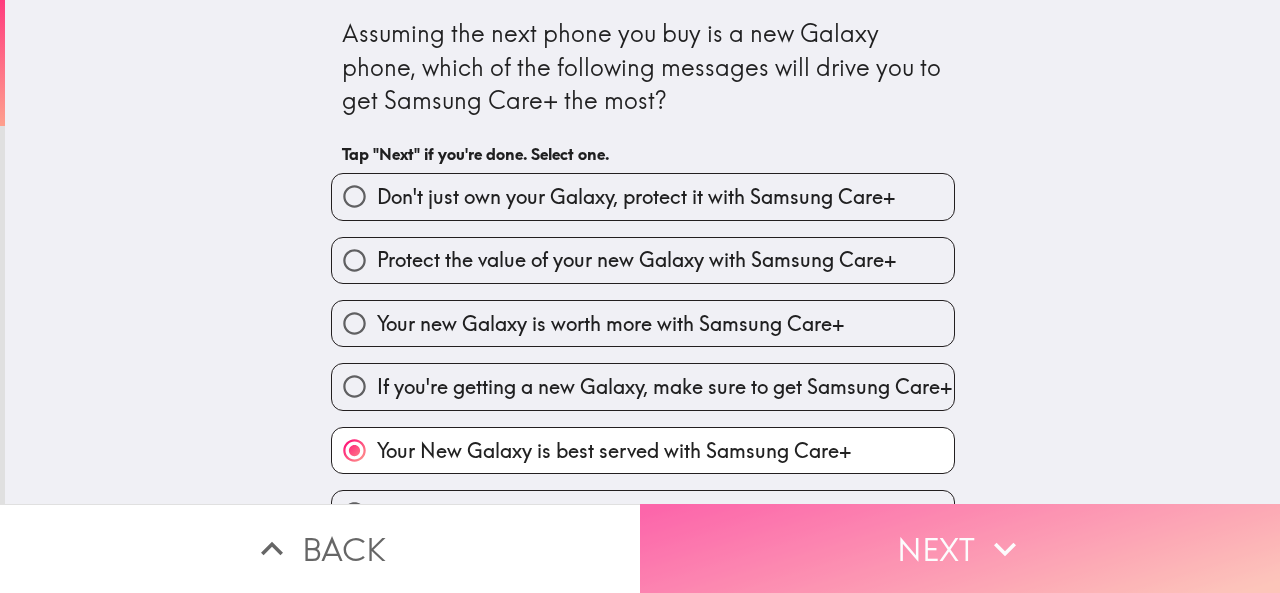 click on "Next" at bounding box center [960, 548] 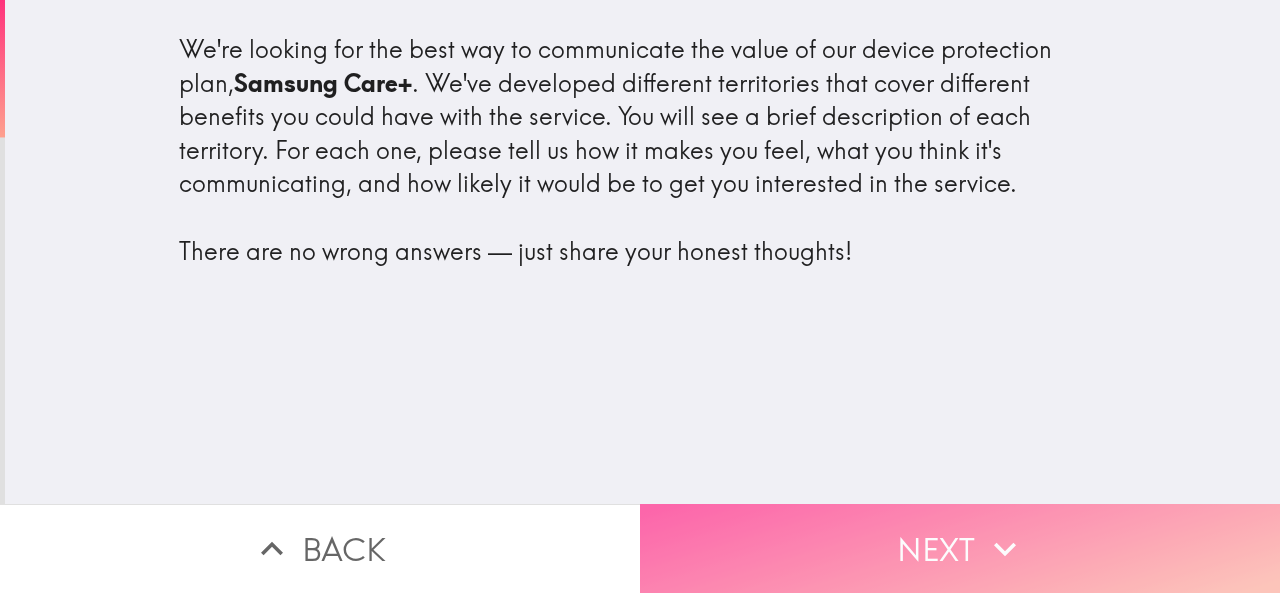 click on "Next" at bounding box center [960, 548] 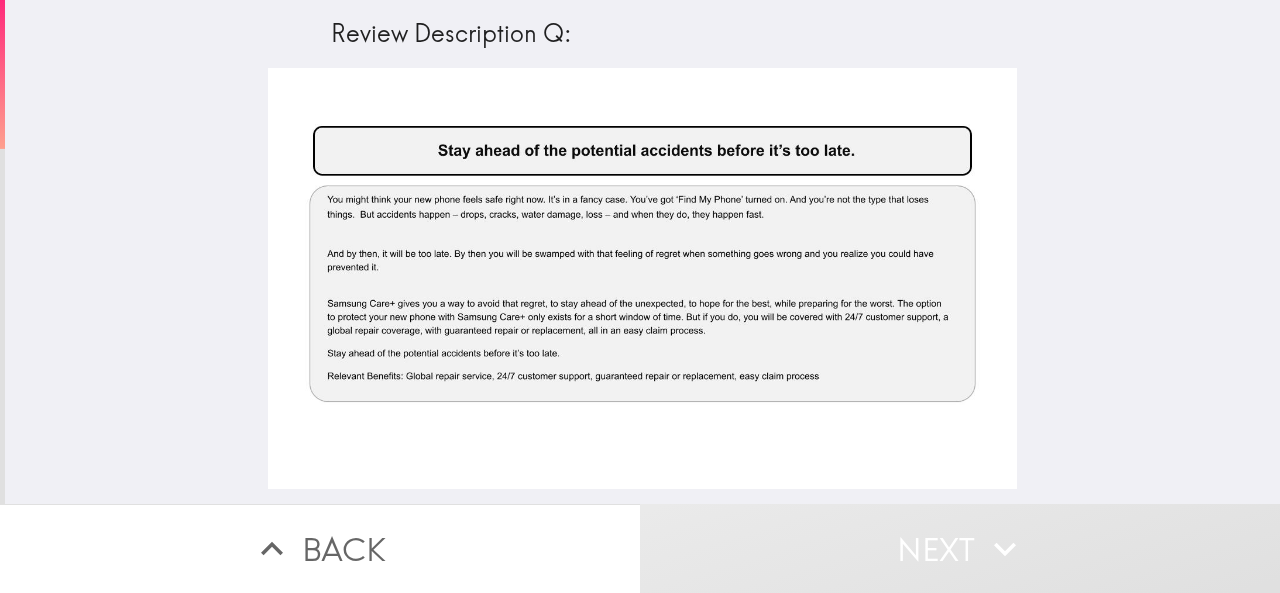 click at bounding box center [643, 279] 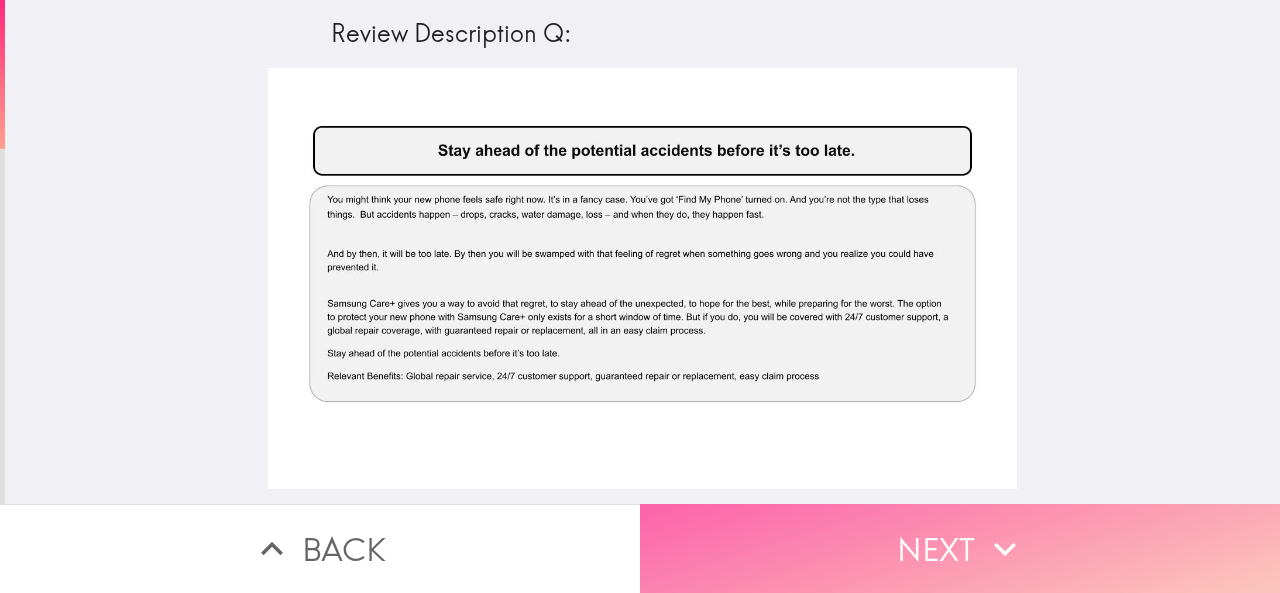 click on "Next" at bounding box center (960, 548) 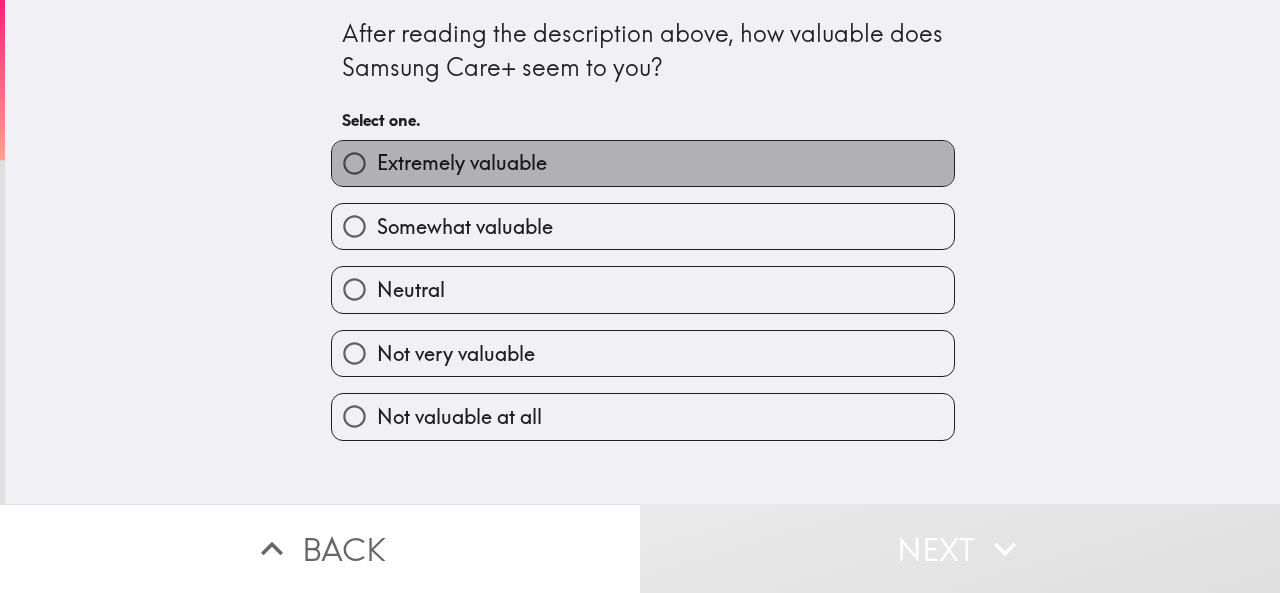 click on "Extremely valuable" at bounding box center (643, 163) 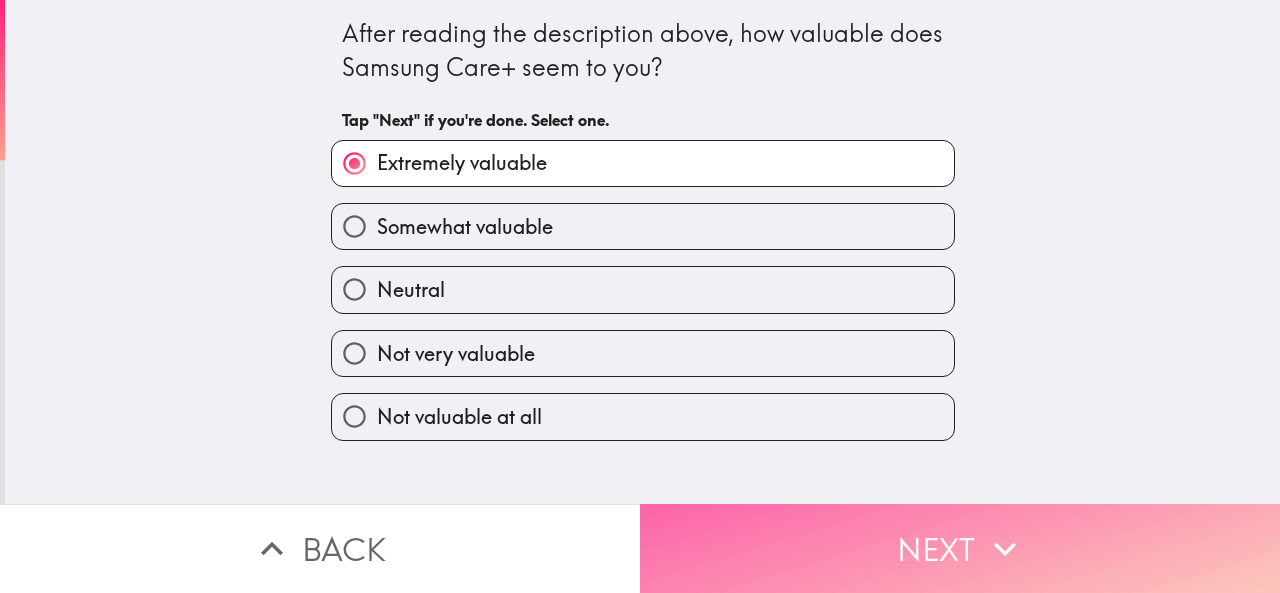 click on "Next" at bounding box center [960, 548] 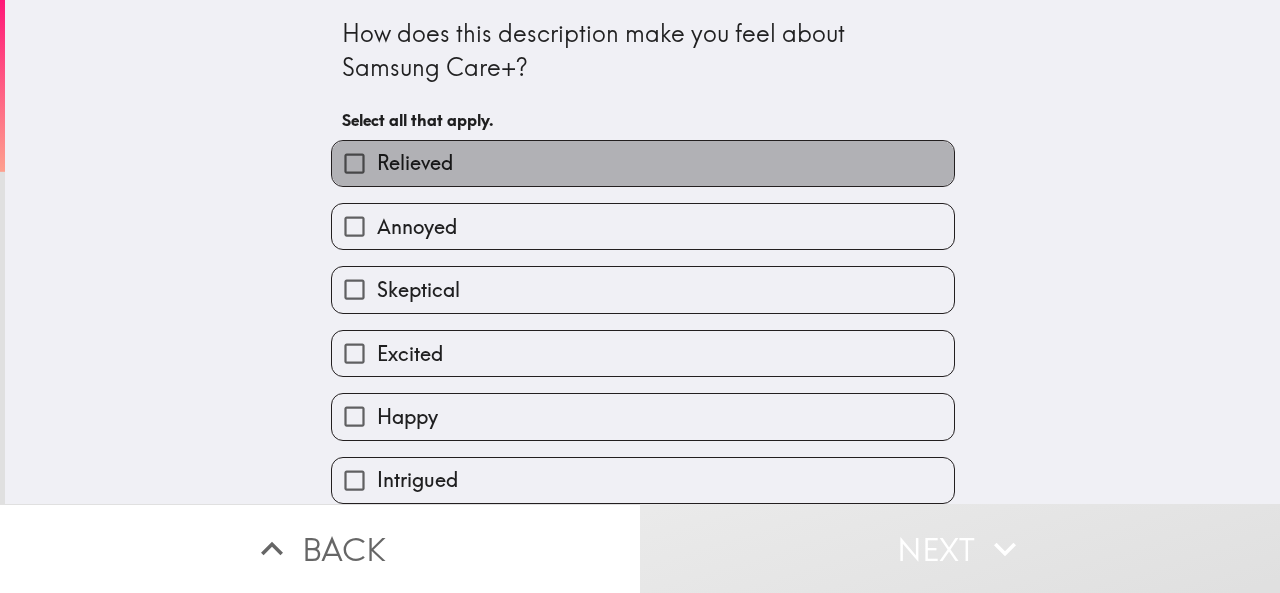 click on "Relieved" at bounding box center [643, 163] 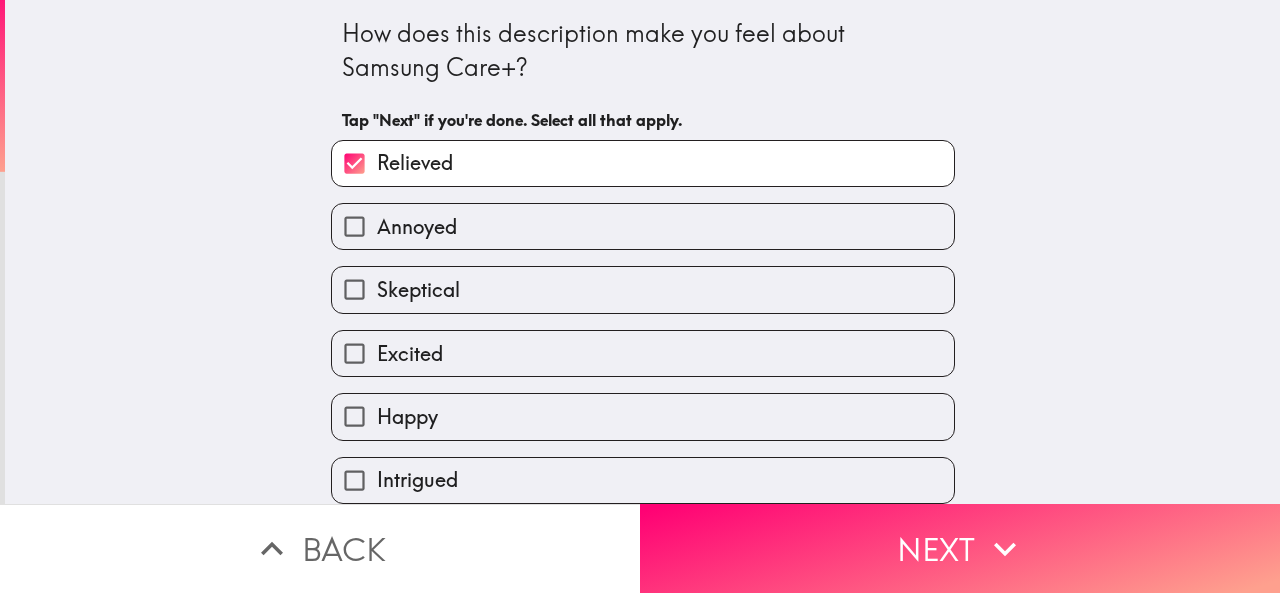 drag, startPoint x: 451, startPoint y: 360, endPoint x: 439, endPoint y: 418, distance: 59.22837 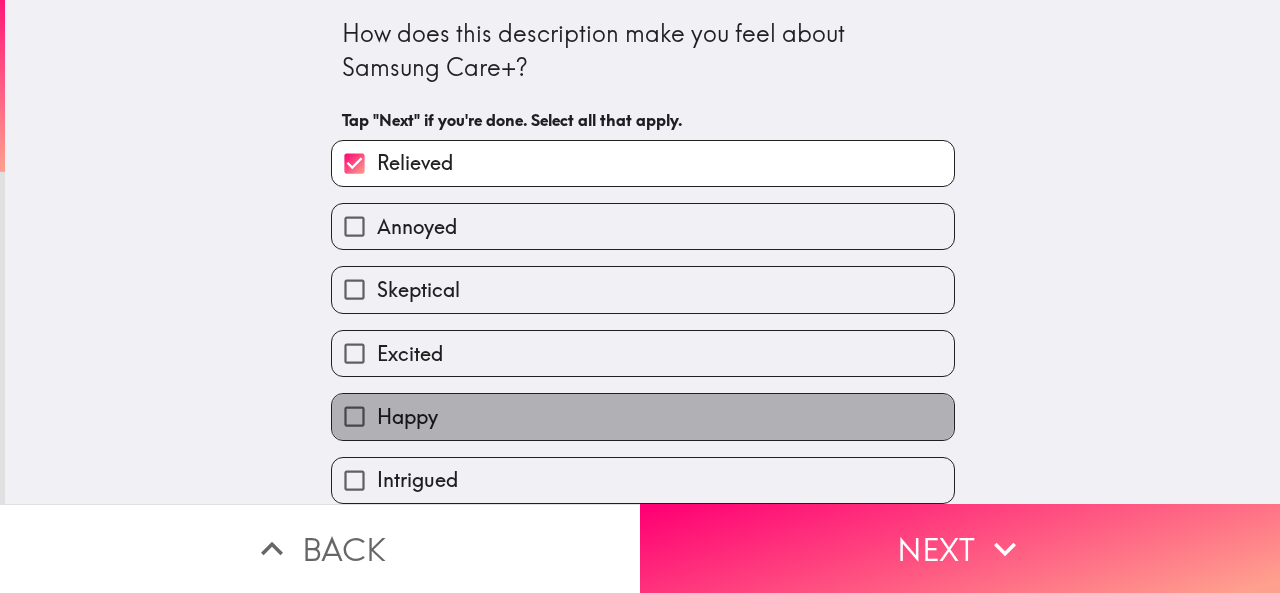 click on "Happy" at bounding box center [643, 416] 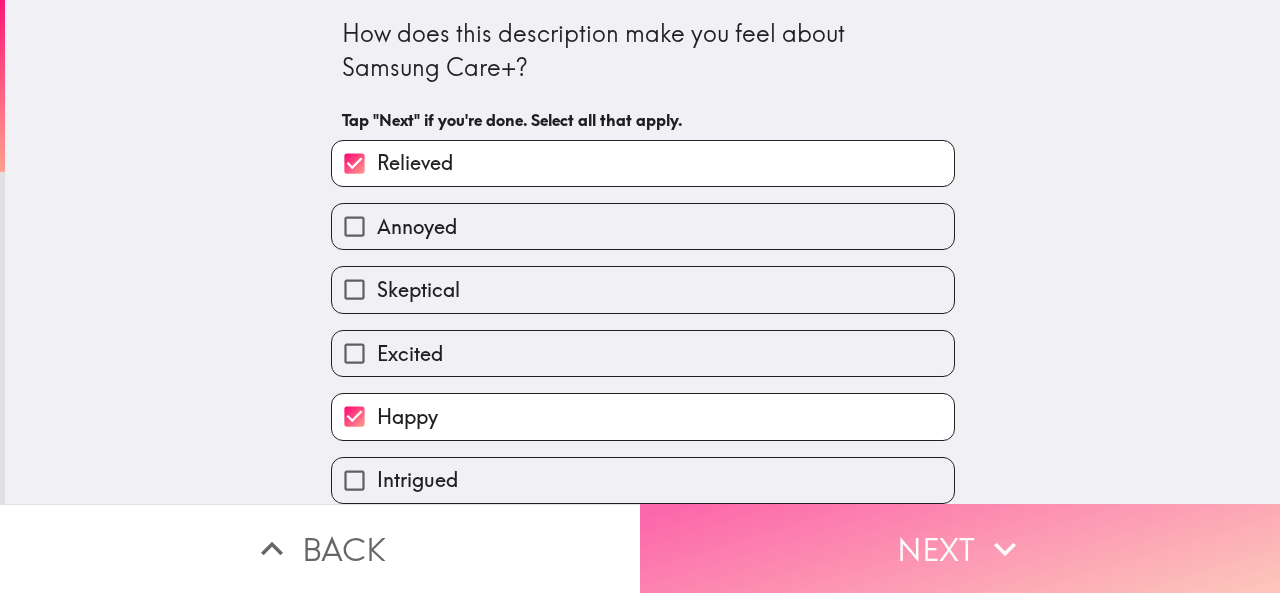 click on "Next" at bounding box center (960, 548) 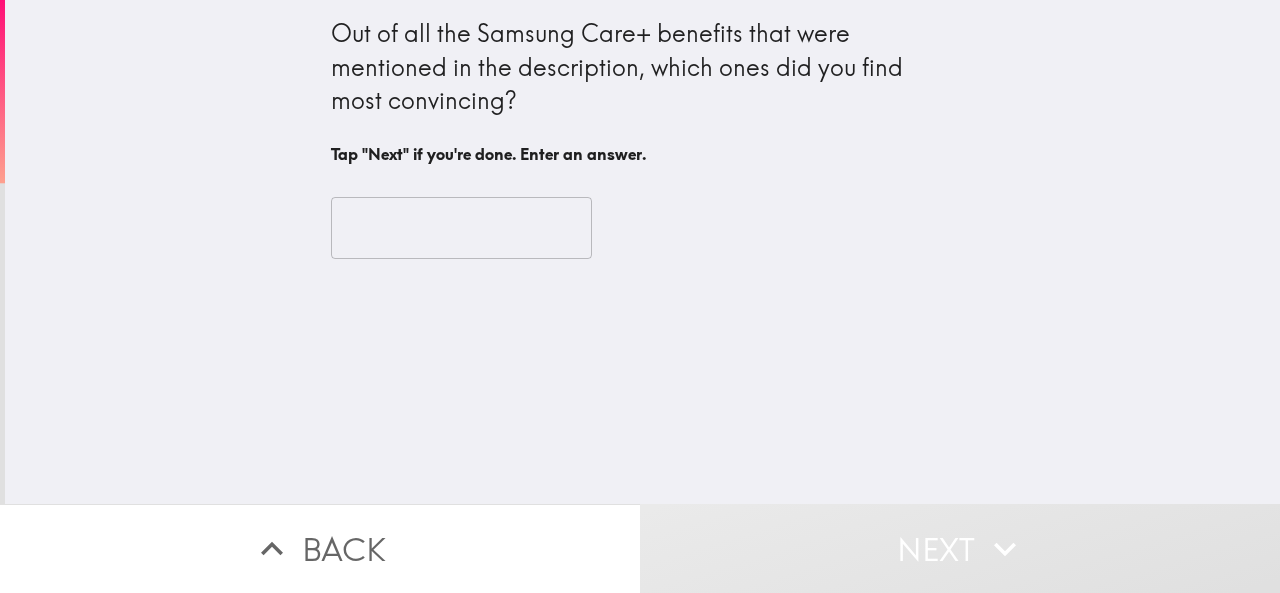 click at bounding box center [461, 228] 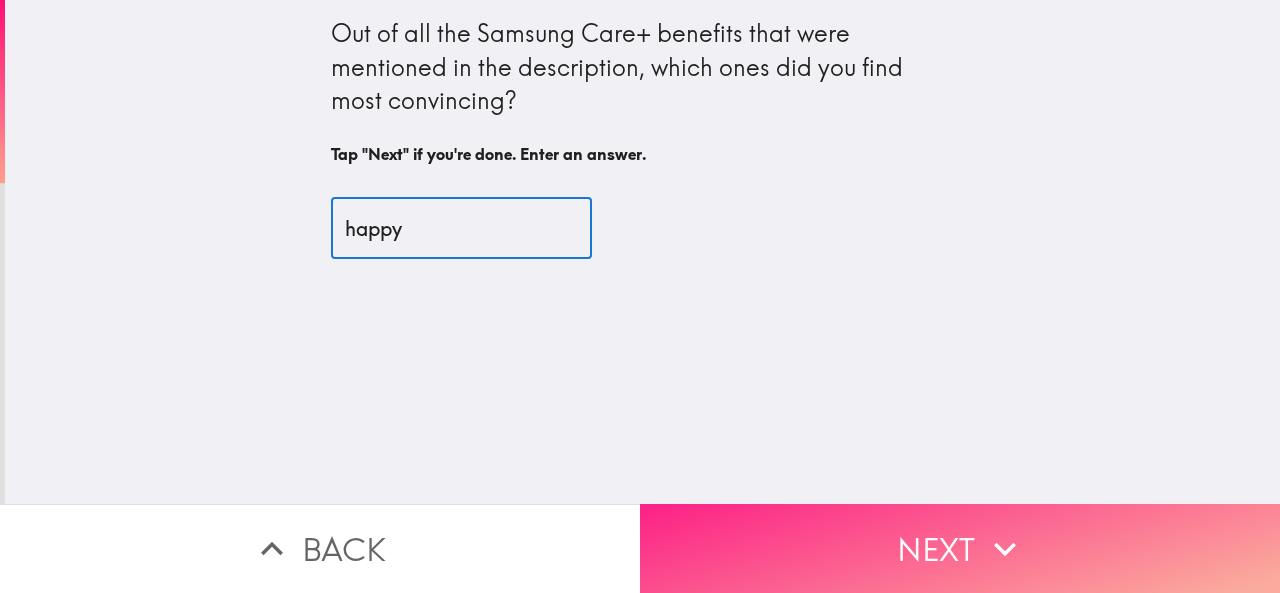 type on "happy" 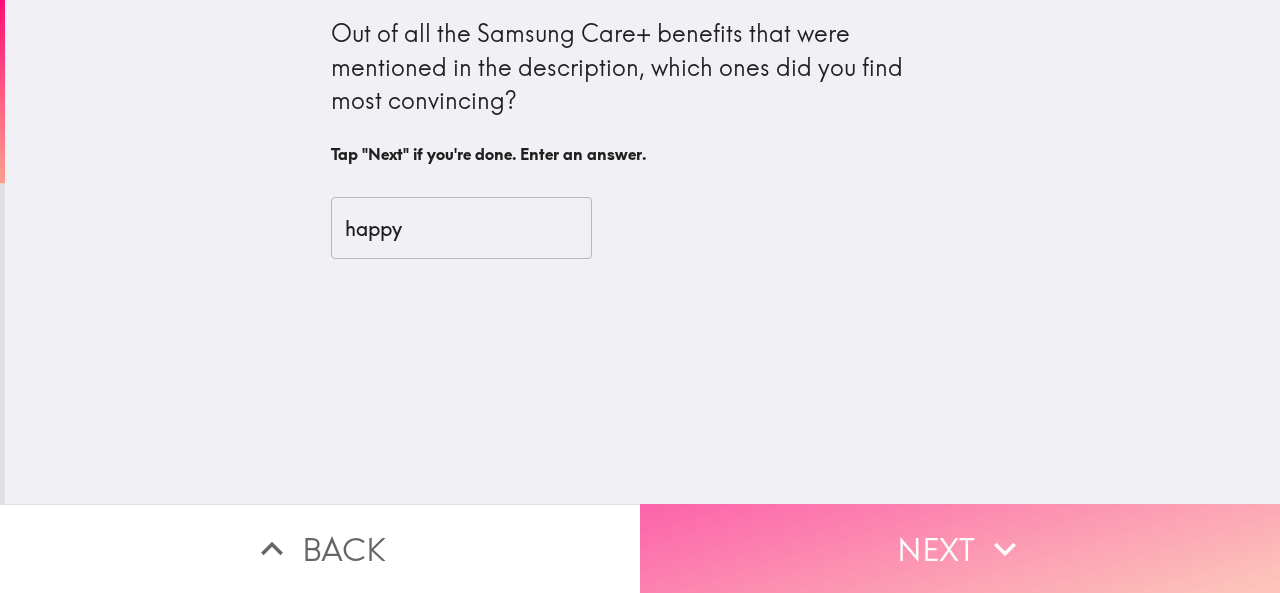 click on "Next" at bounding box center (960, 548) 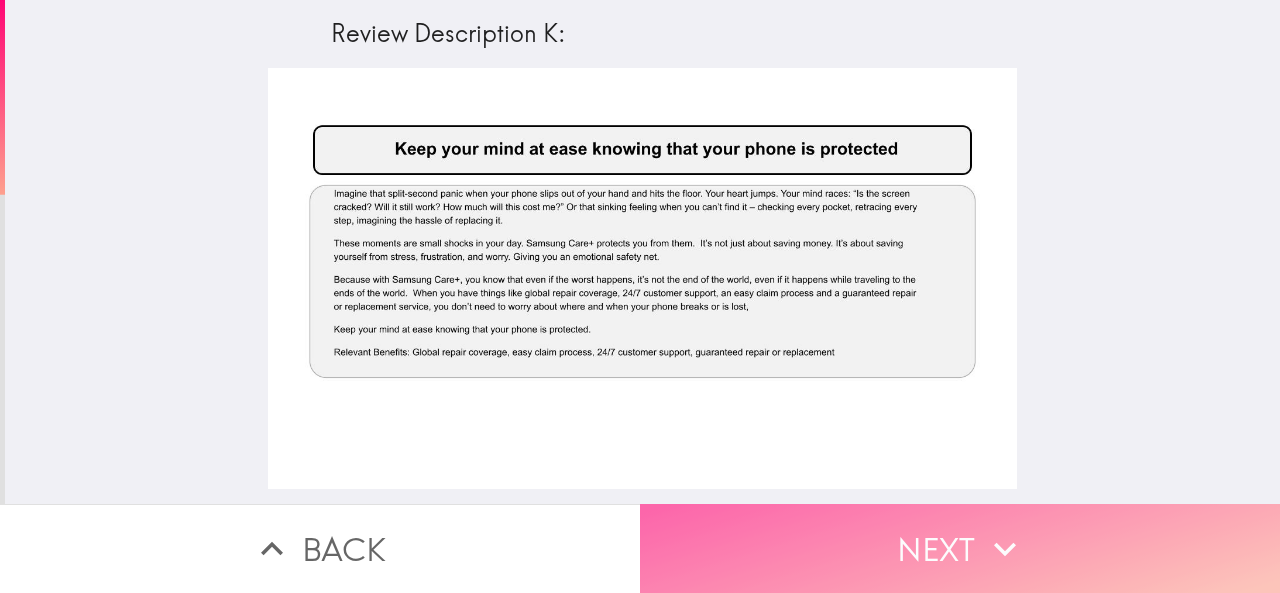click on "Next" at bounding box center [960, 548] 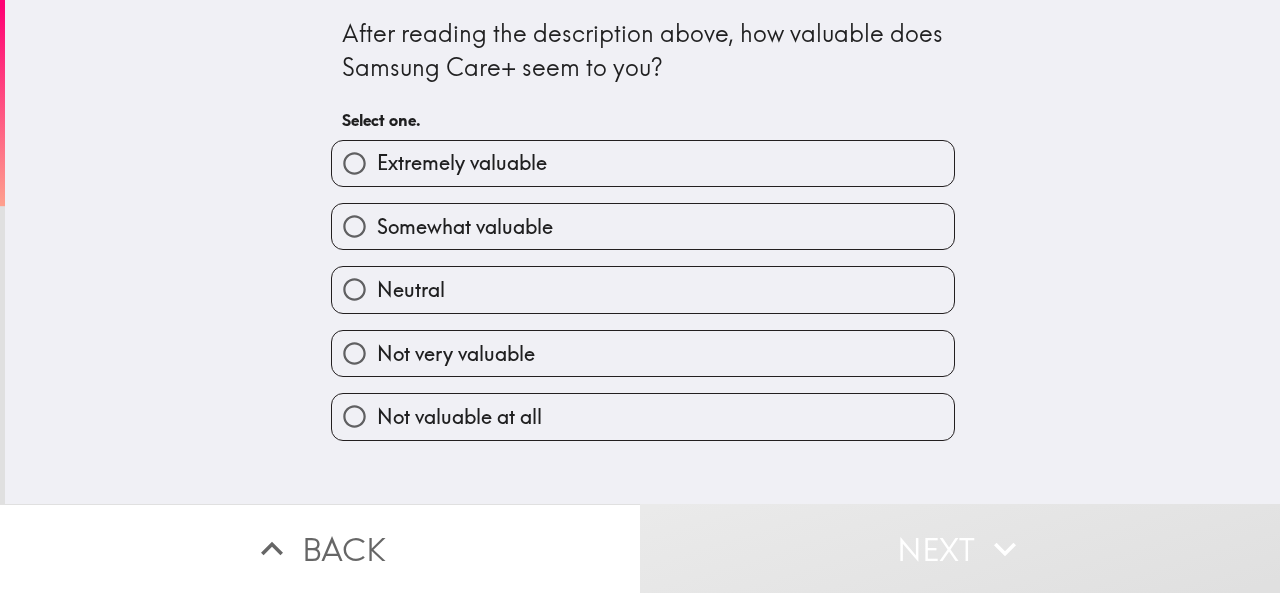 click on "Somewhat valuable" at bounding box center (643, 226) 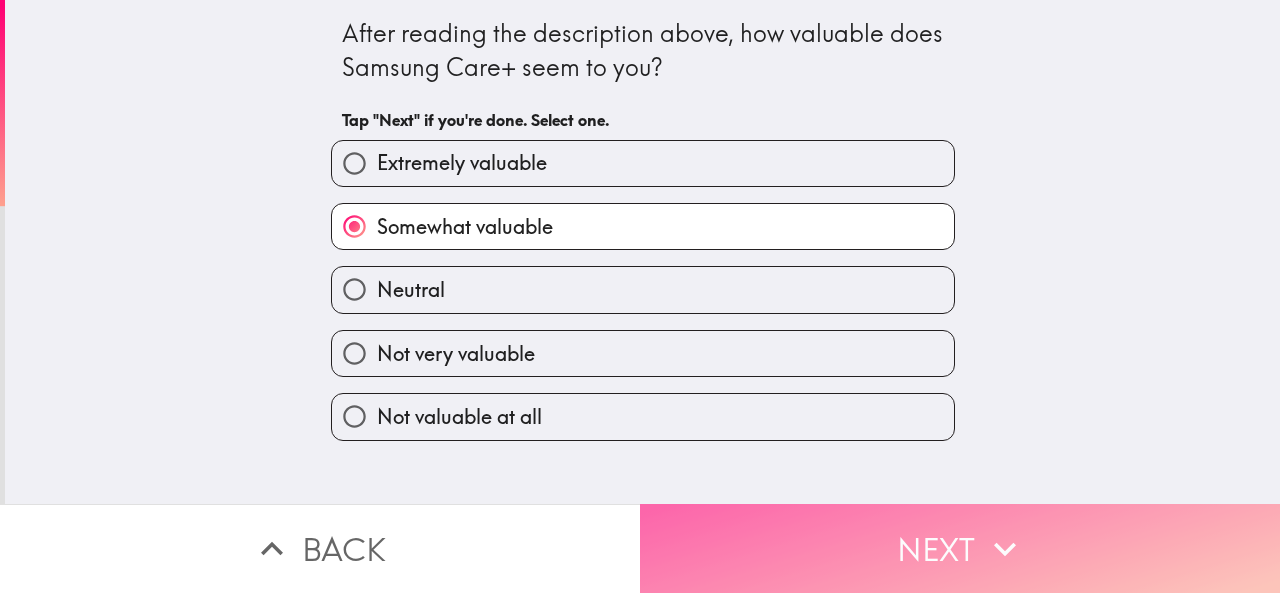 click on "Next" at bounding box center (960, 548) 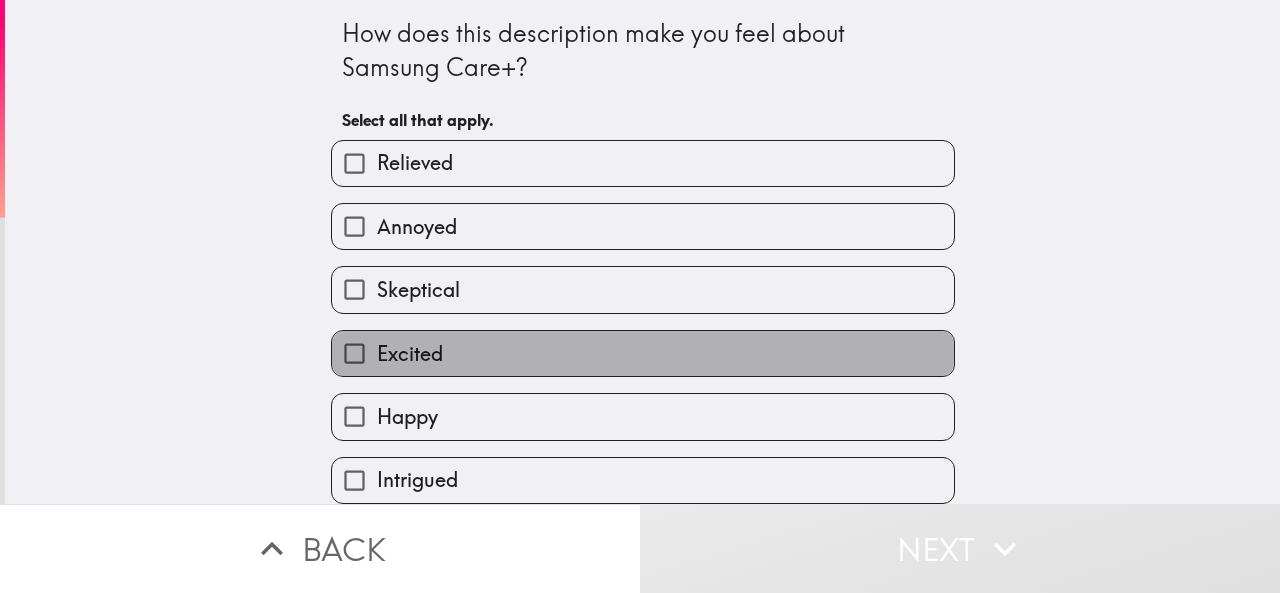click on "Excited" at bounding box center (643, 353) 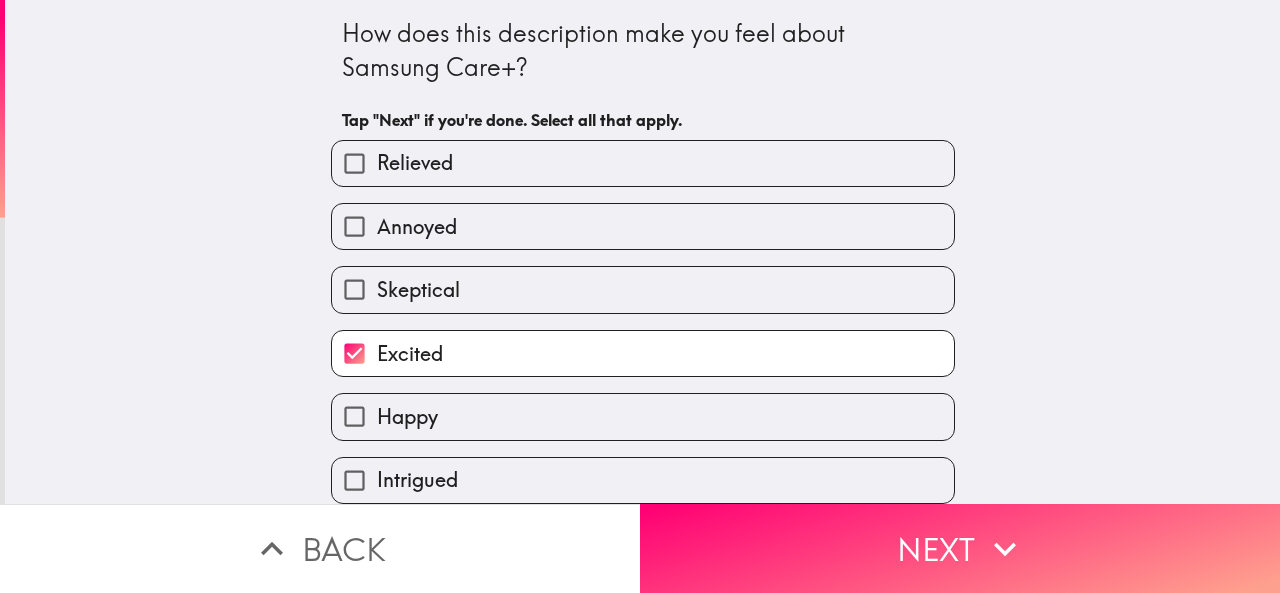 click on "Happy" at bounding box center [643, 416] 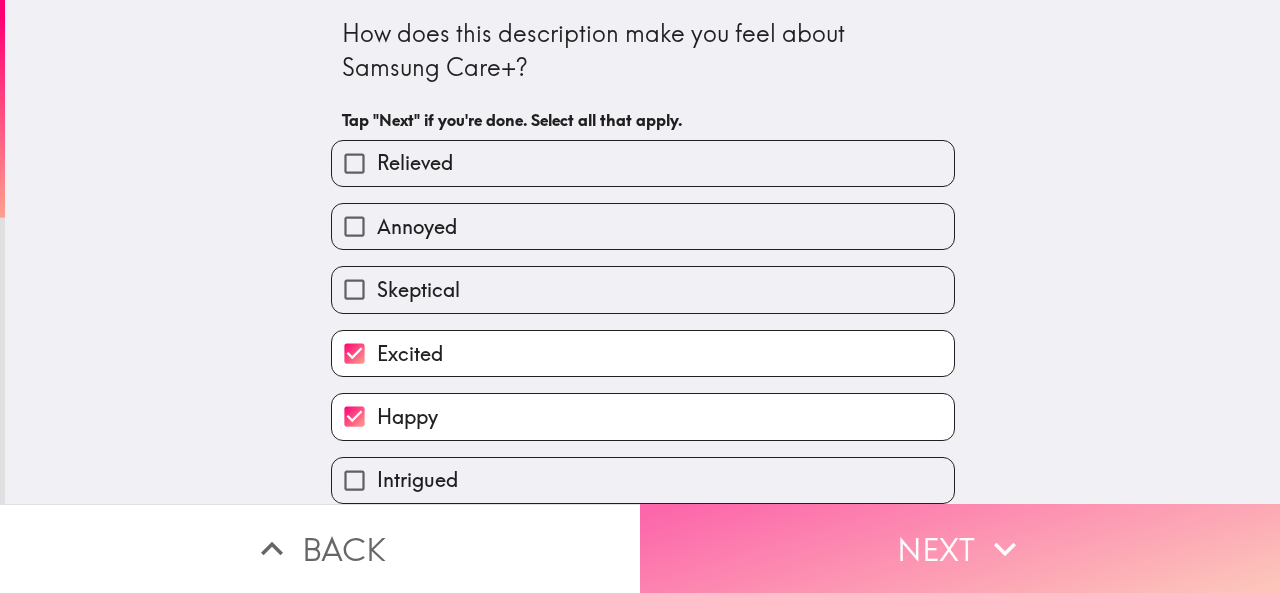 click on "Next" at bounding box center (960, 548) 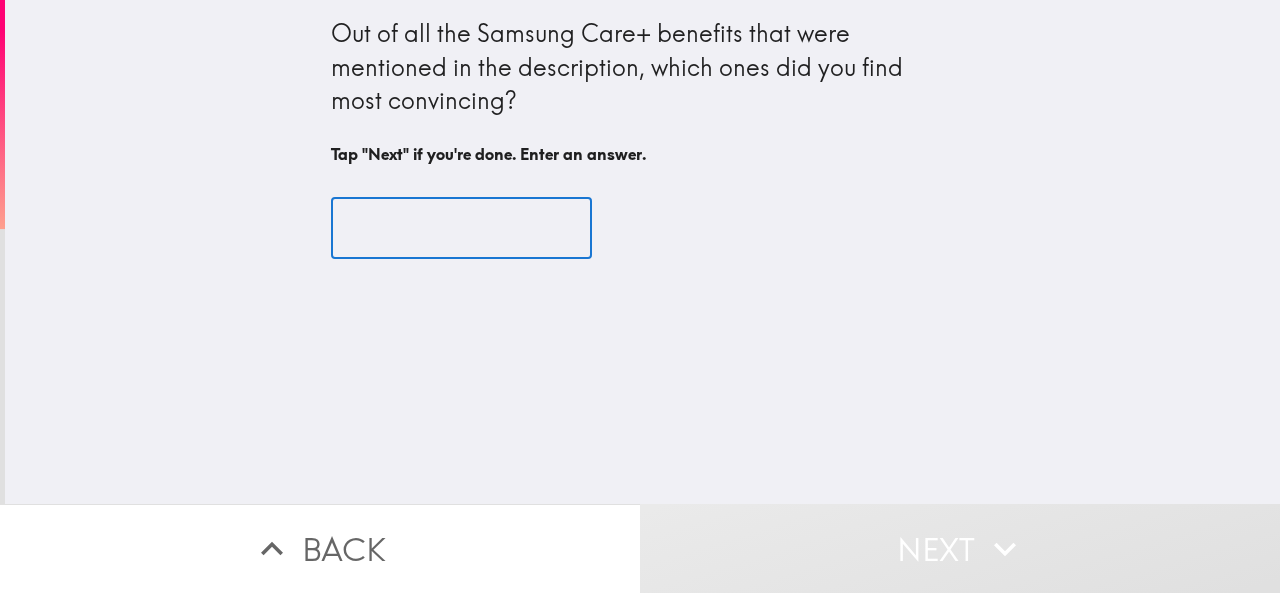 click at bounding box center (461, 228) 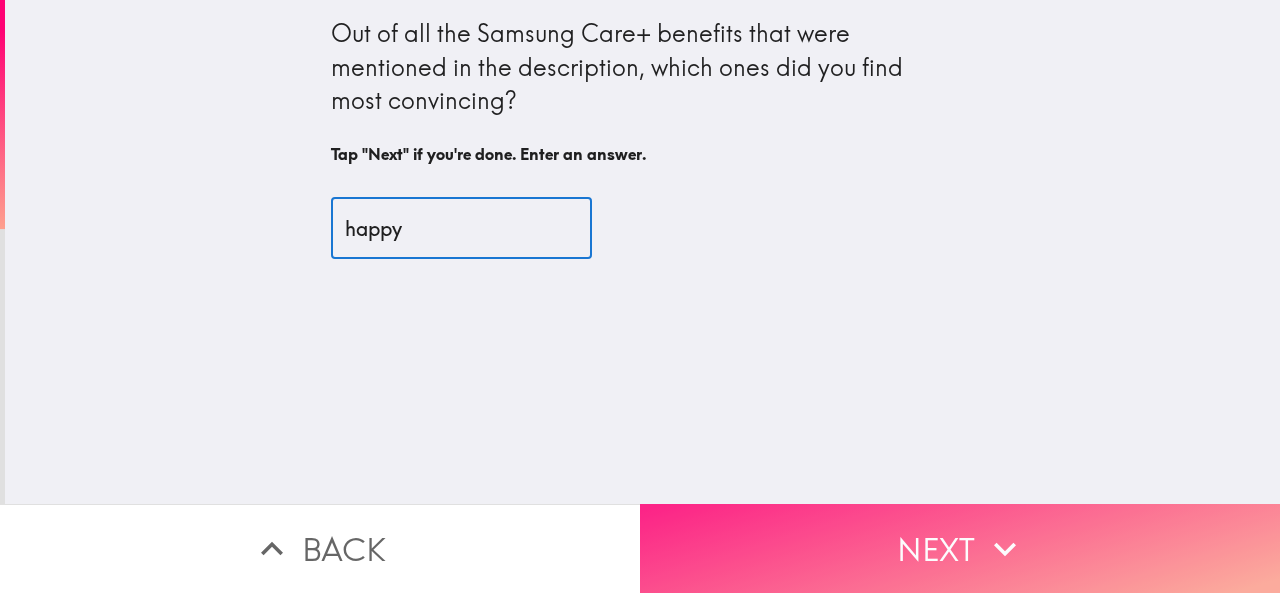 type on "happy" 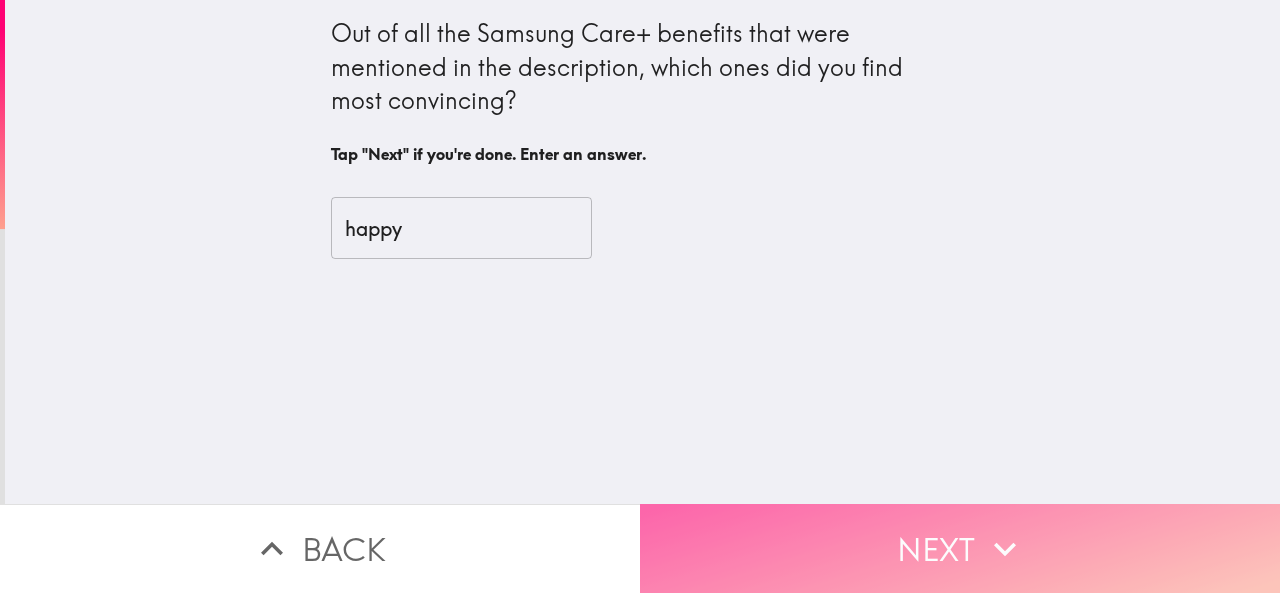 click on "Next" at bounding box center (960, 548) 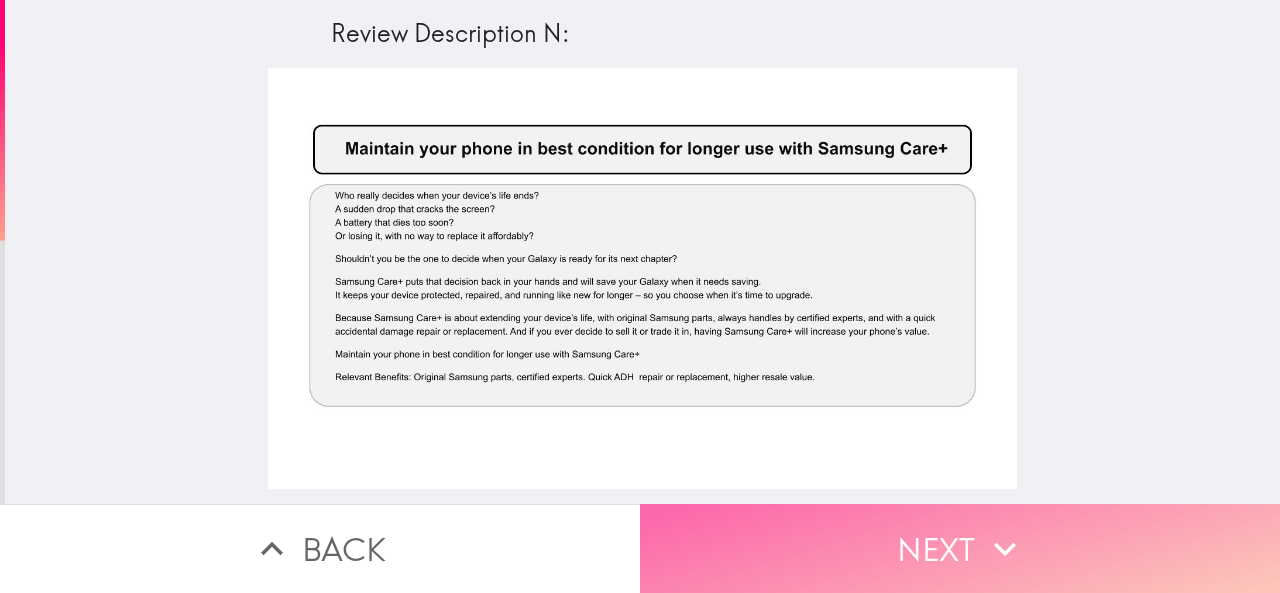 click on "Next" at bounding box center (960, 548) 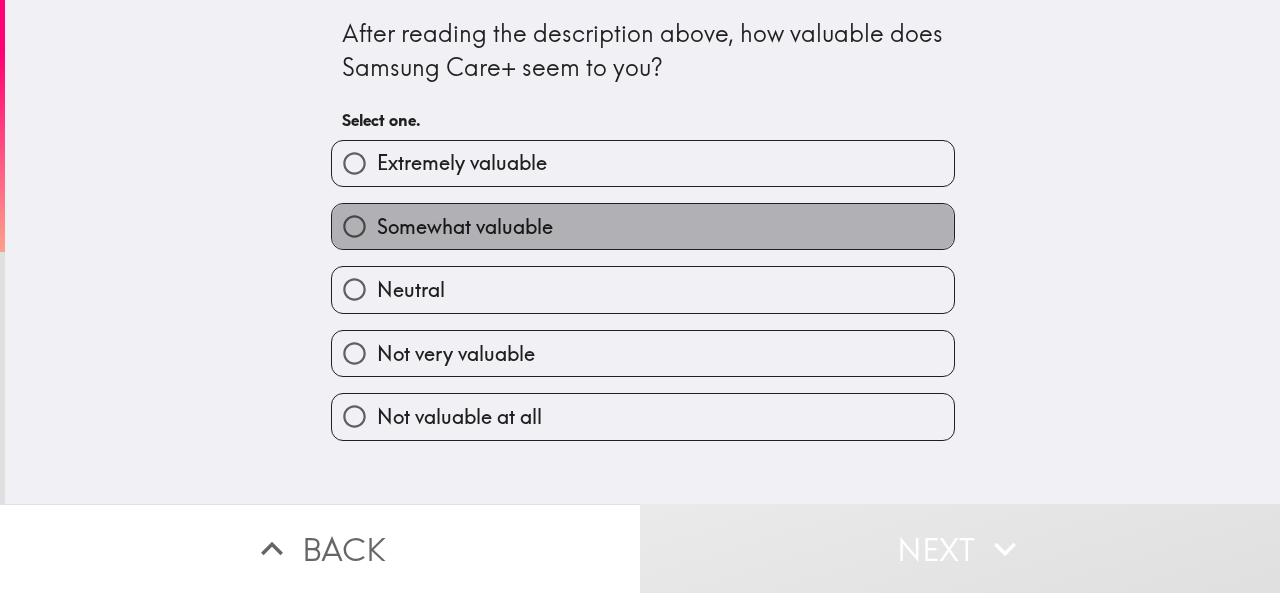 click on "Somewhat valuable" at bounding box center (643, 226) 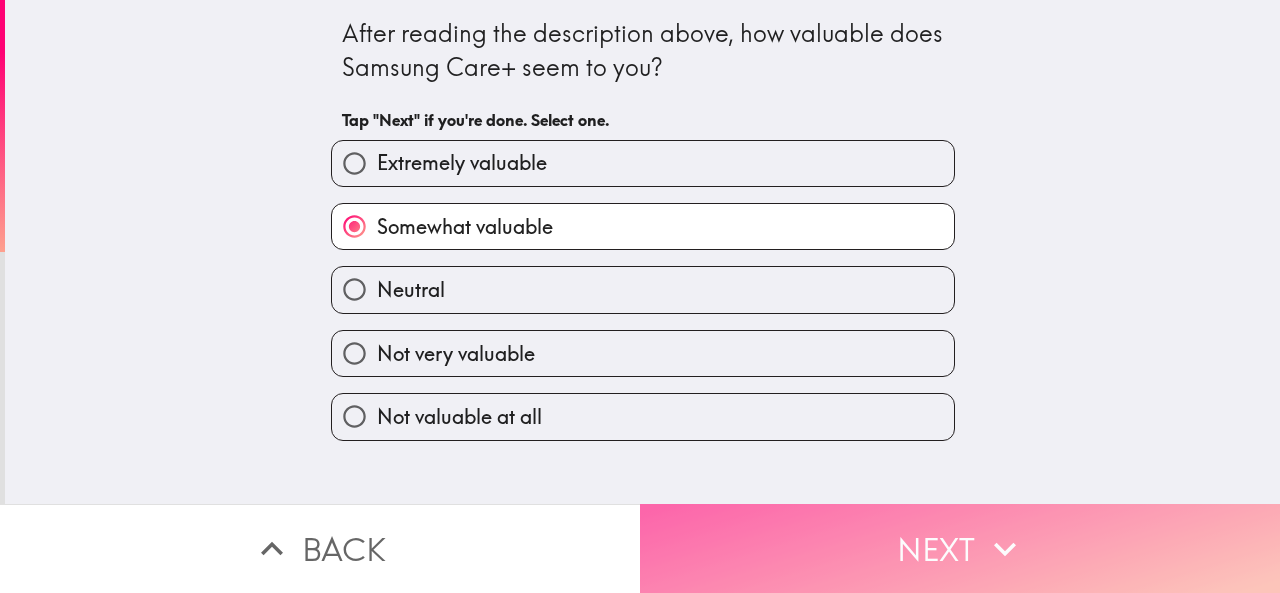 click on "Next" at bounding box center [960, 548] 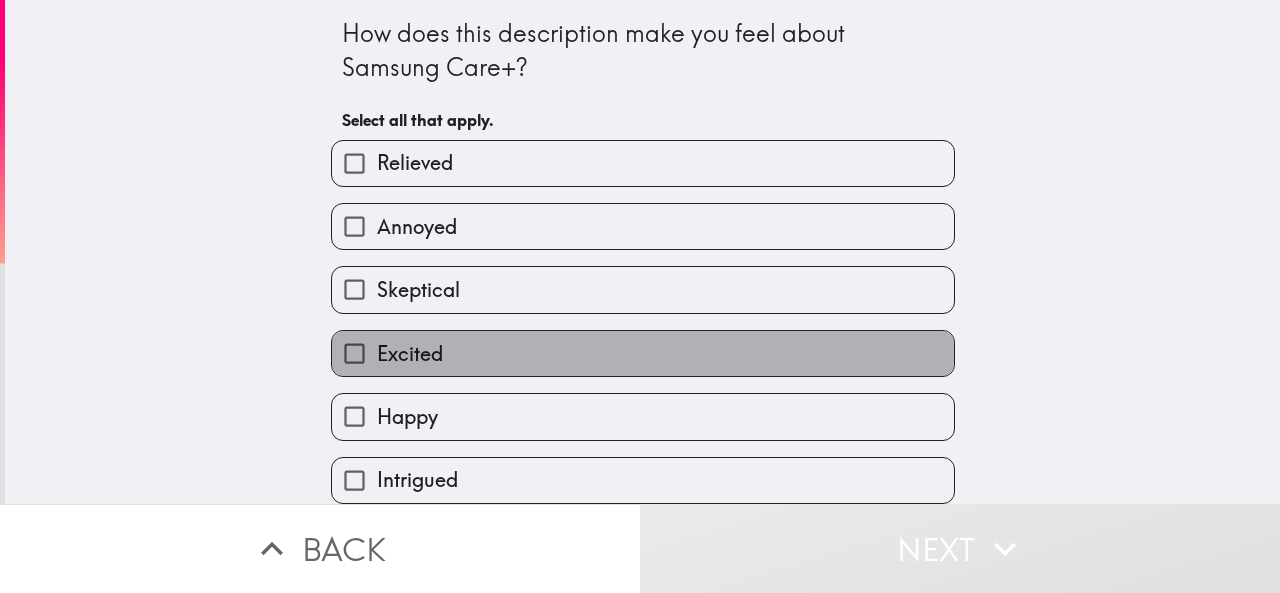click on "Excited" at bounding box center [643, 353] 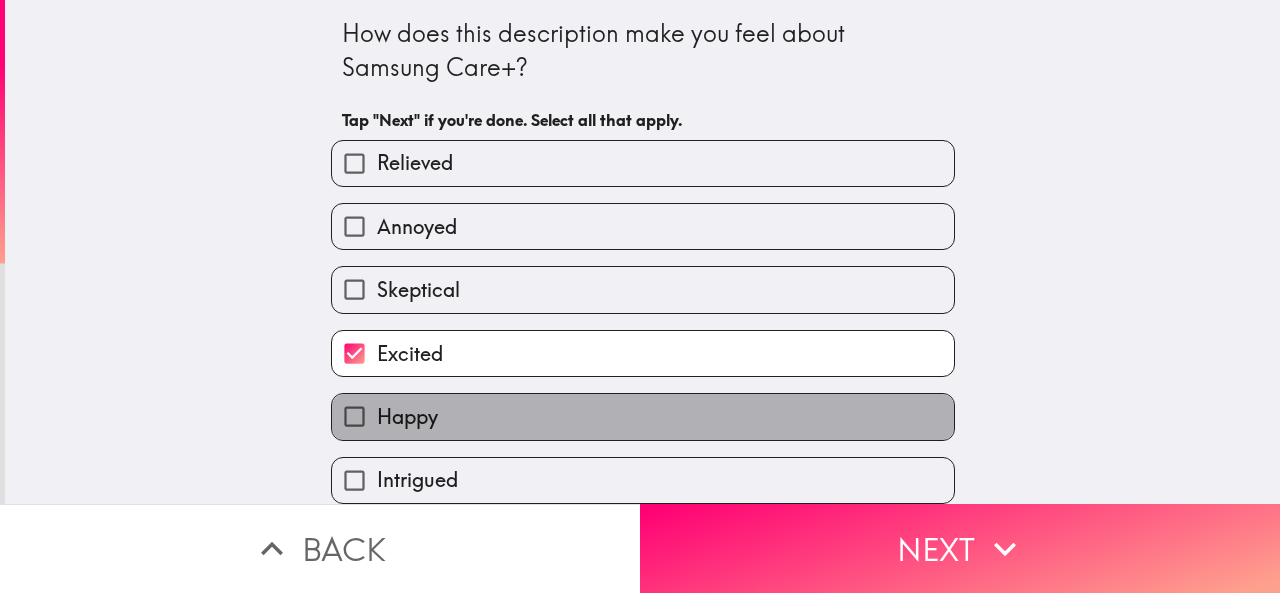 click on "Happy" at bounding box center (643, 416) 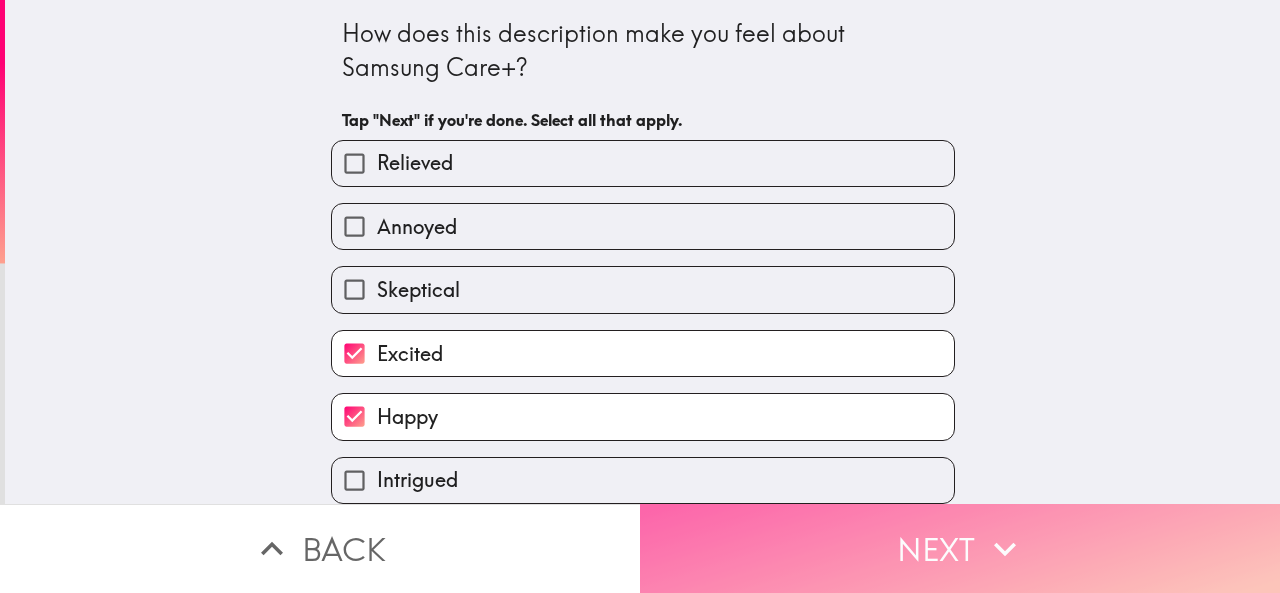 click on "Next" at bounding box center [960, 548] 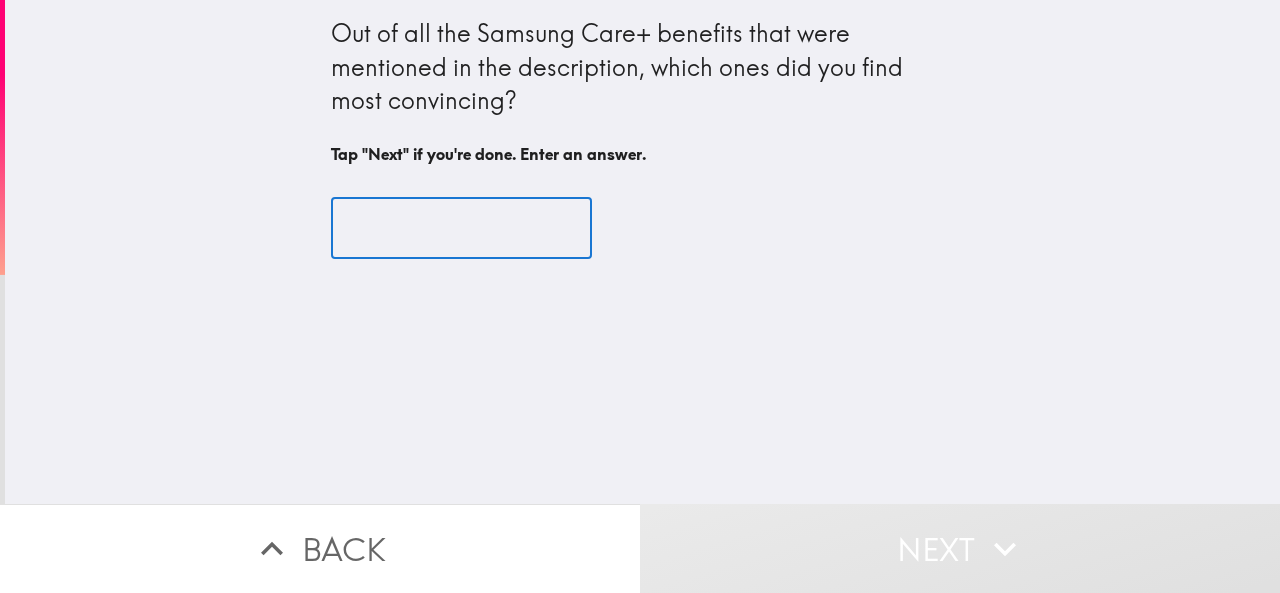click at bounding box center [461, 228] 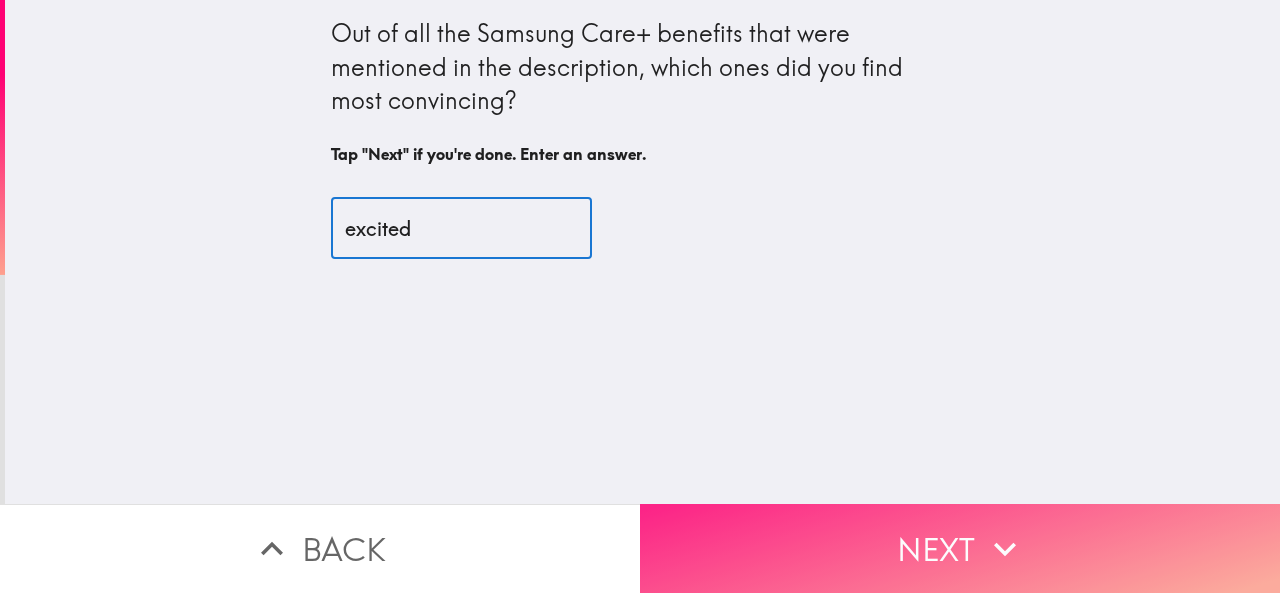 type on "excited" 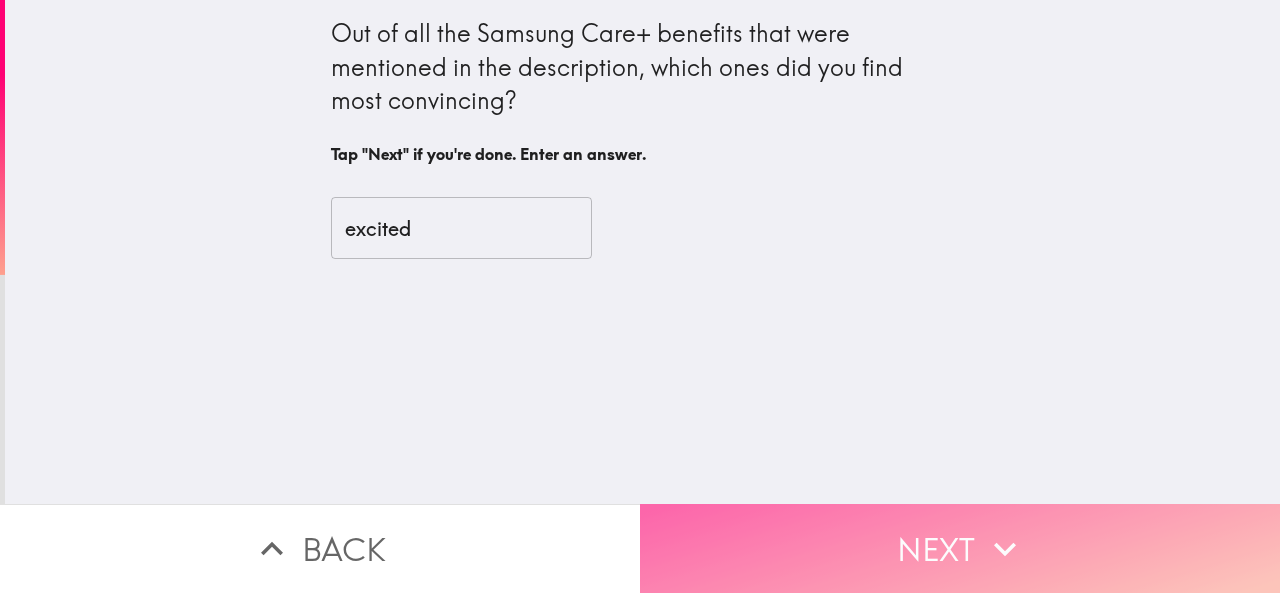 click on "Next" at bounding box center [960, 548] 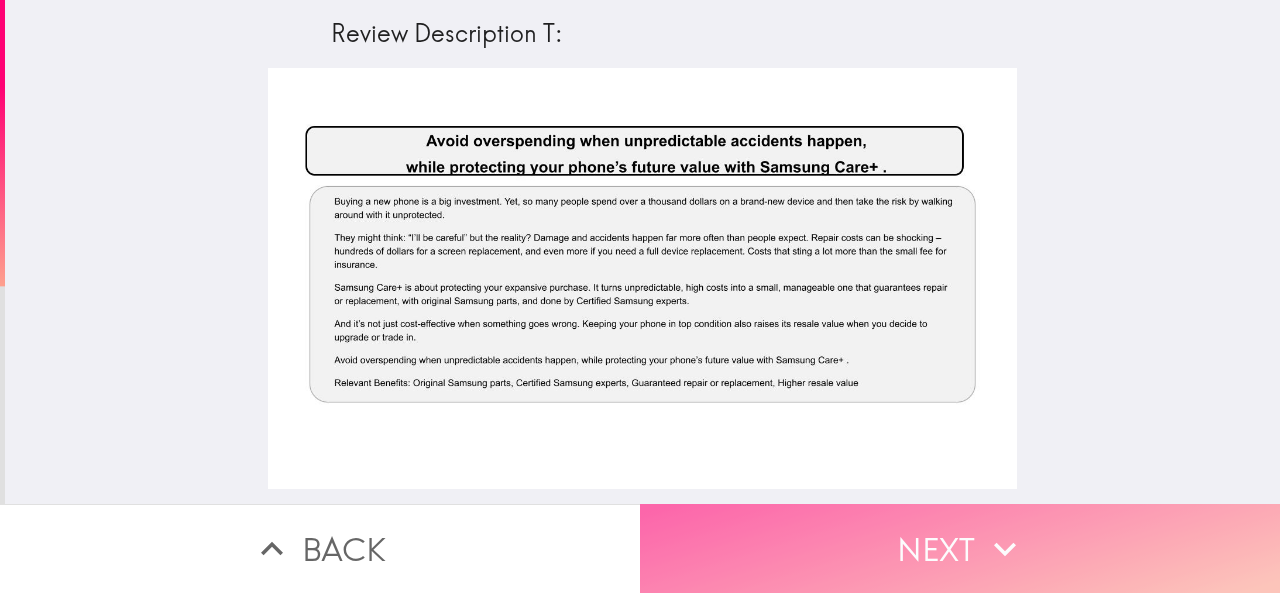 click on "Next" at bounding box center (960, 548) 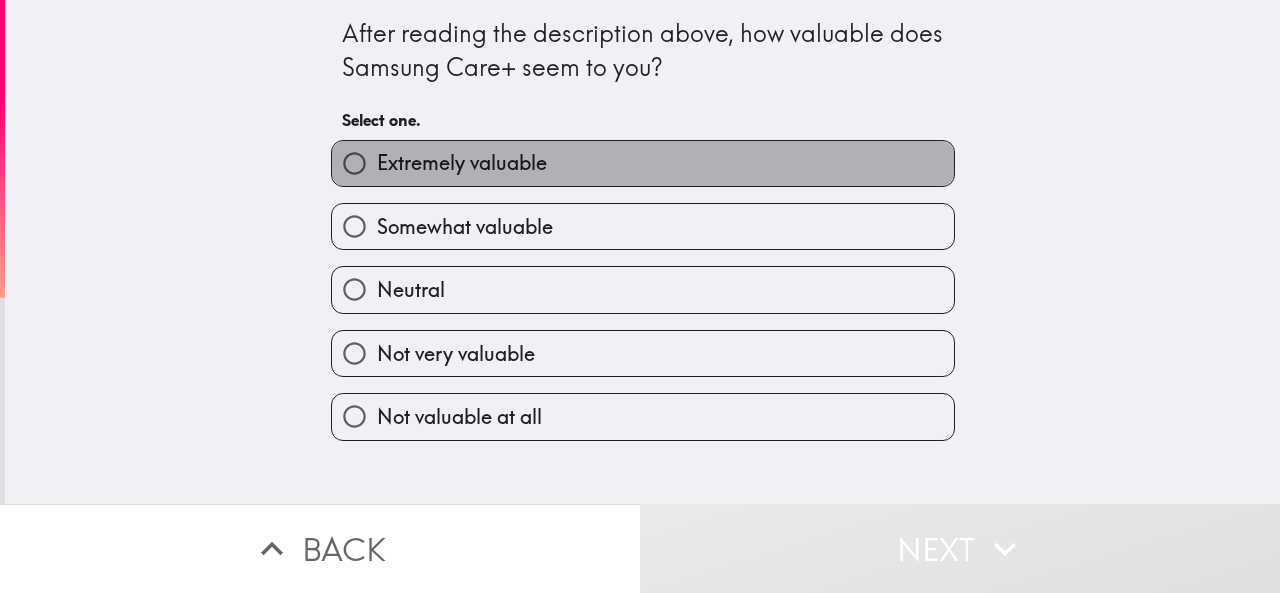 click on "Extremely valuable" at bounding box center [643, 163] 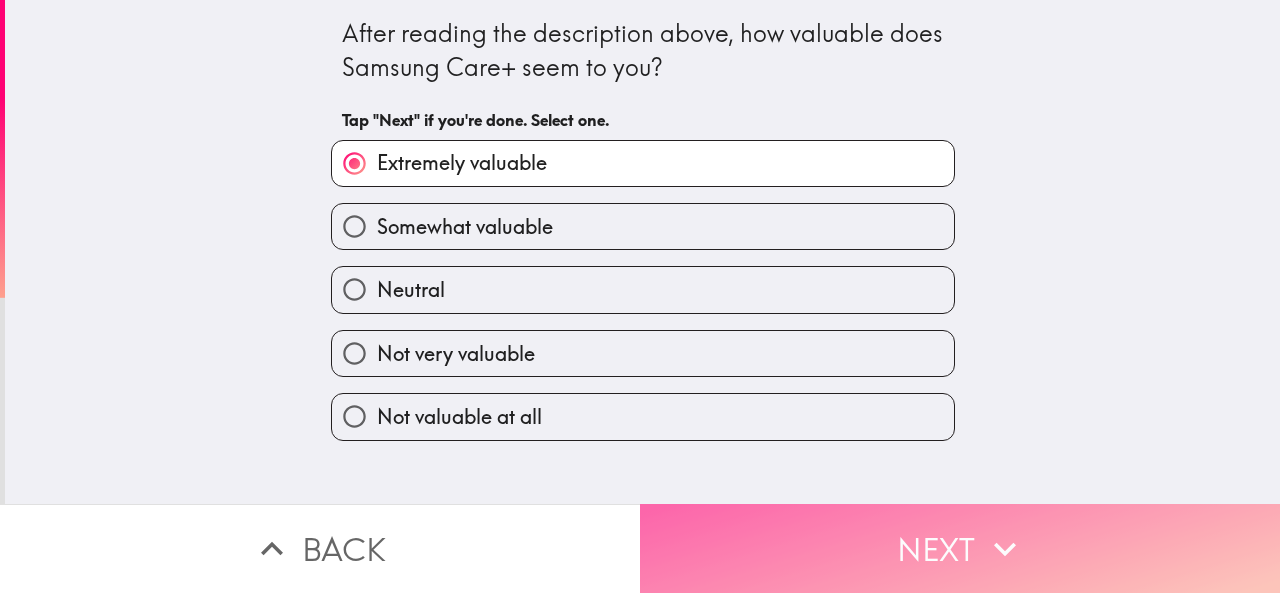 click on "Next" at bounding box center [960, 548] 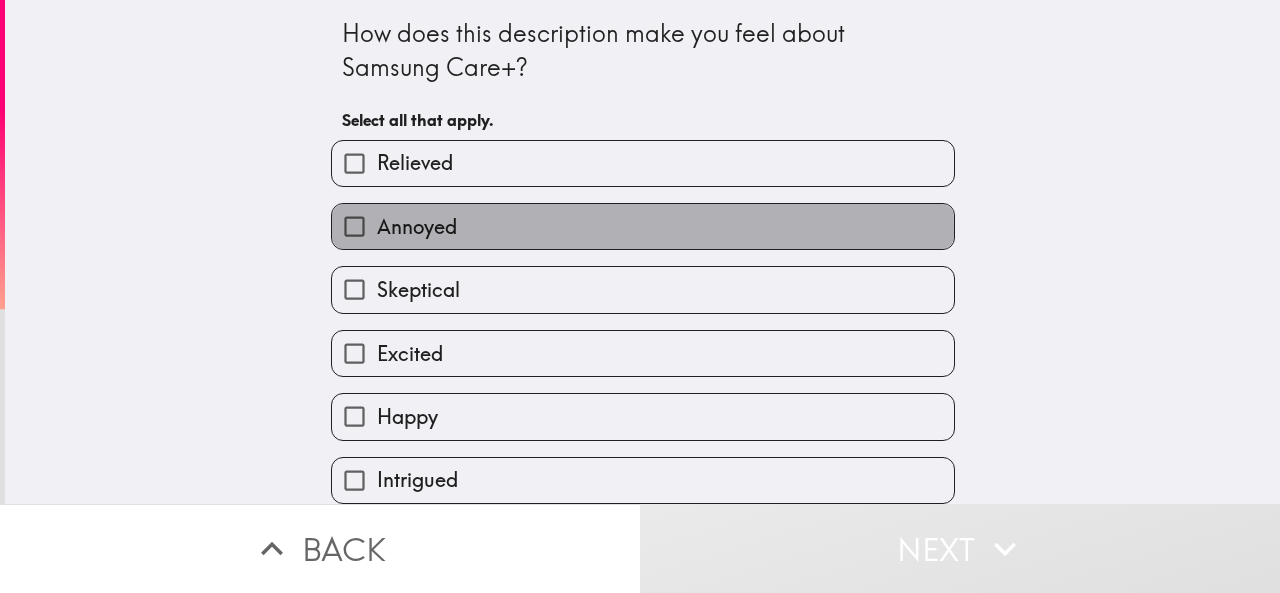 click on "Annoyed" at bounding box center (643, 226) 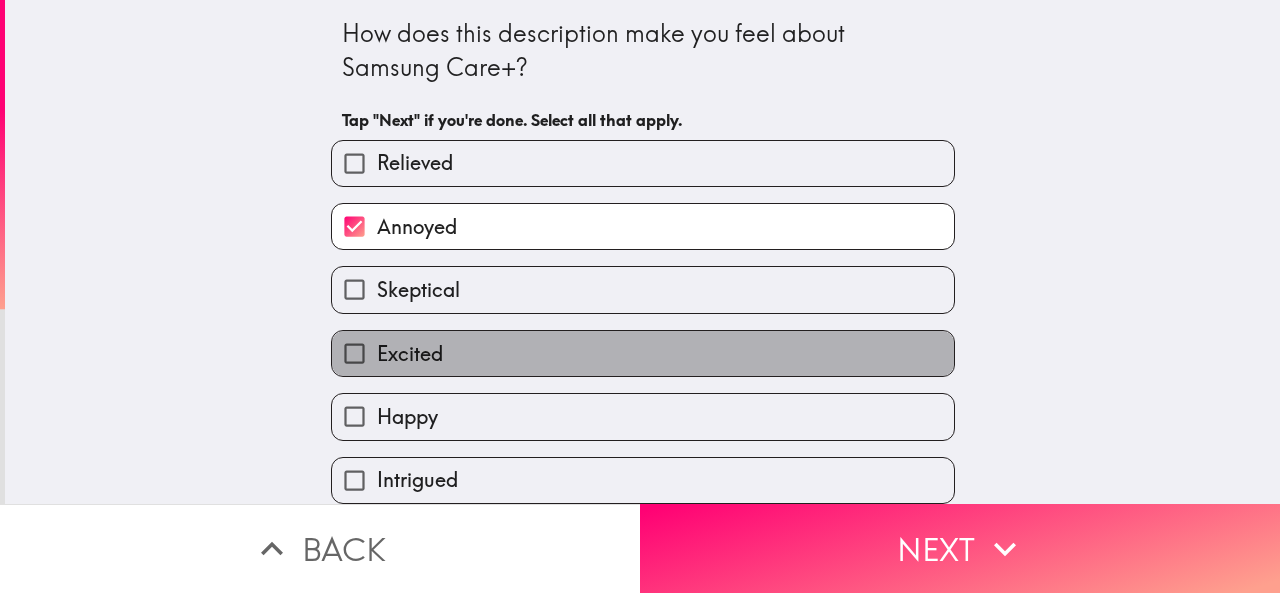 click on "Excited" at bounding box center [643, 353] 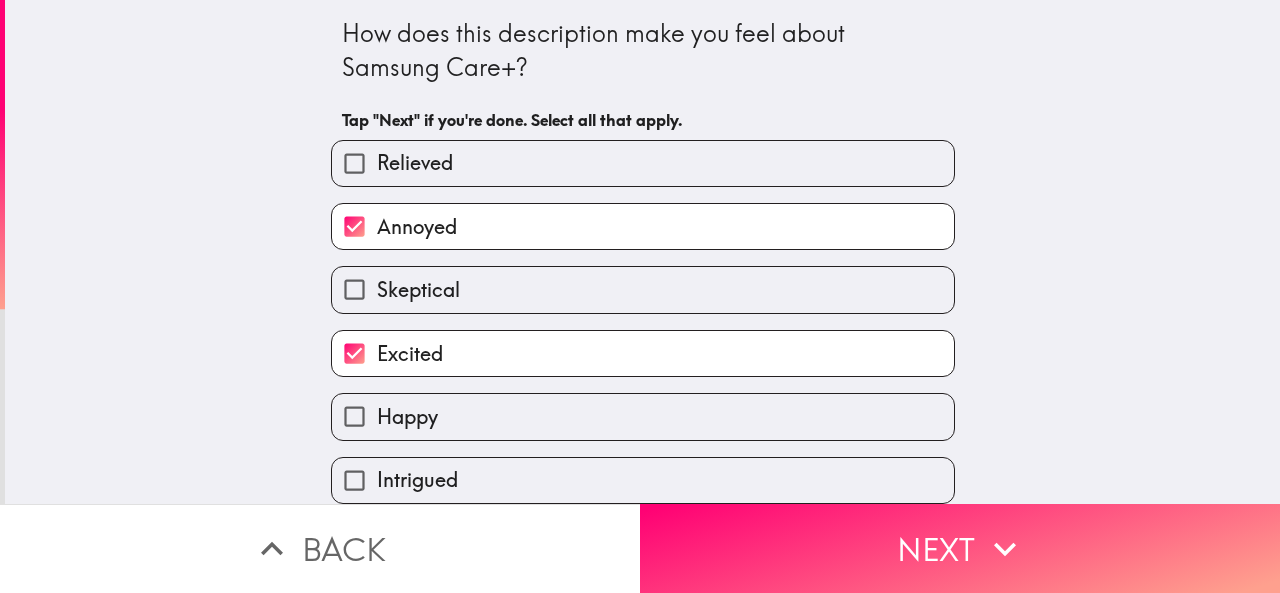 click on "Happy" at bounding box center [643, 416] 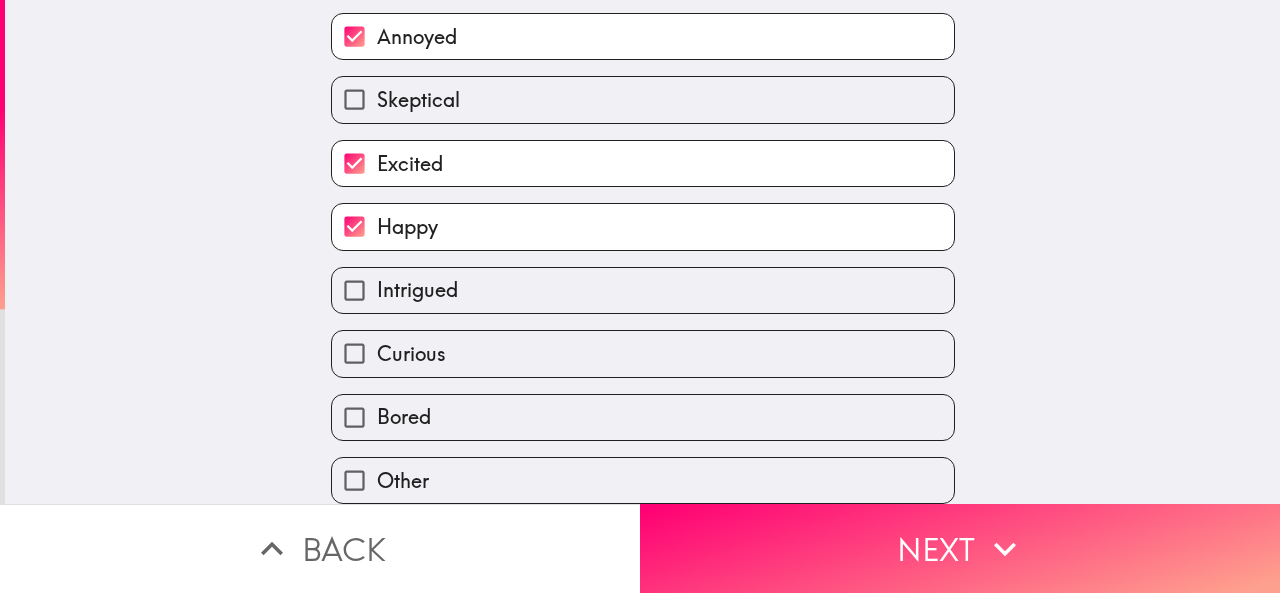 scroll, scrollTop: 211, scrollLeft: 0, axis: vertical 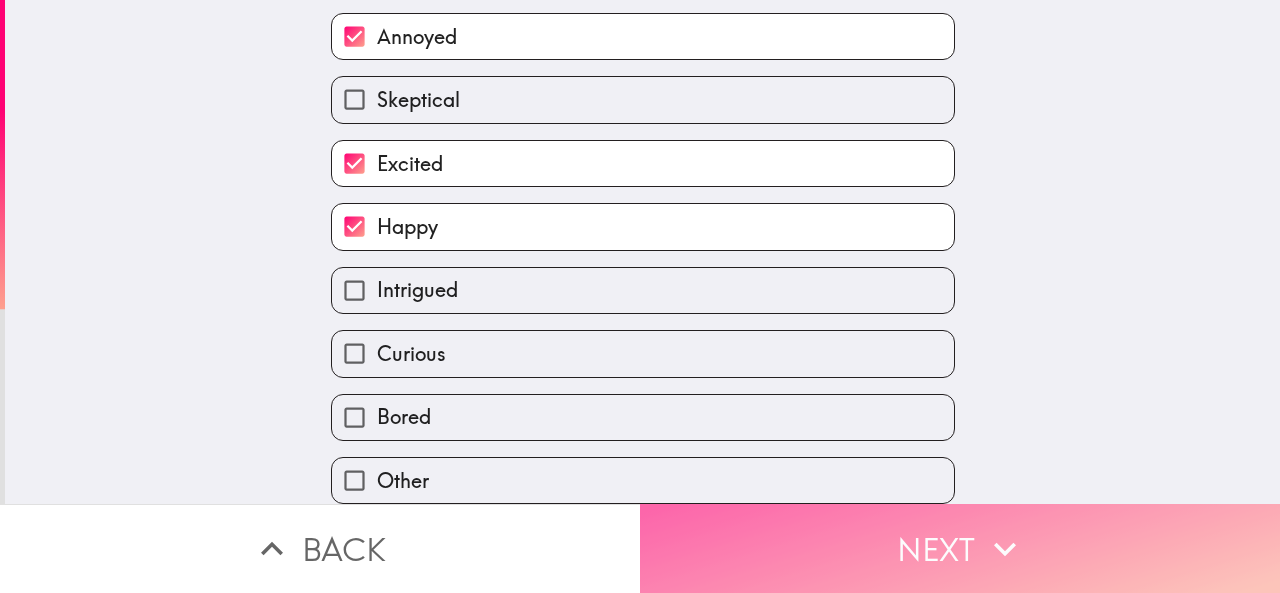 click on "Next" at bounding box center (960, 548) 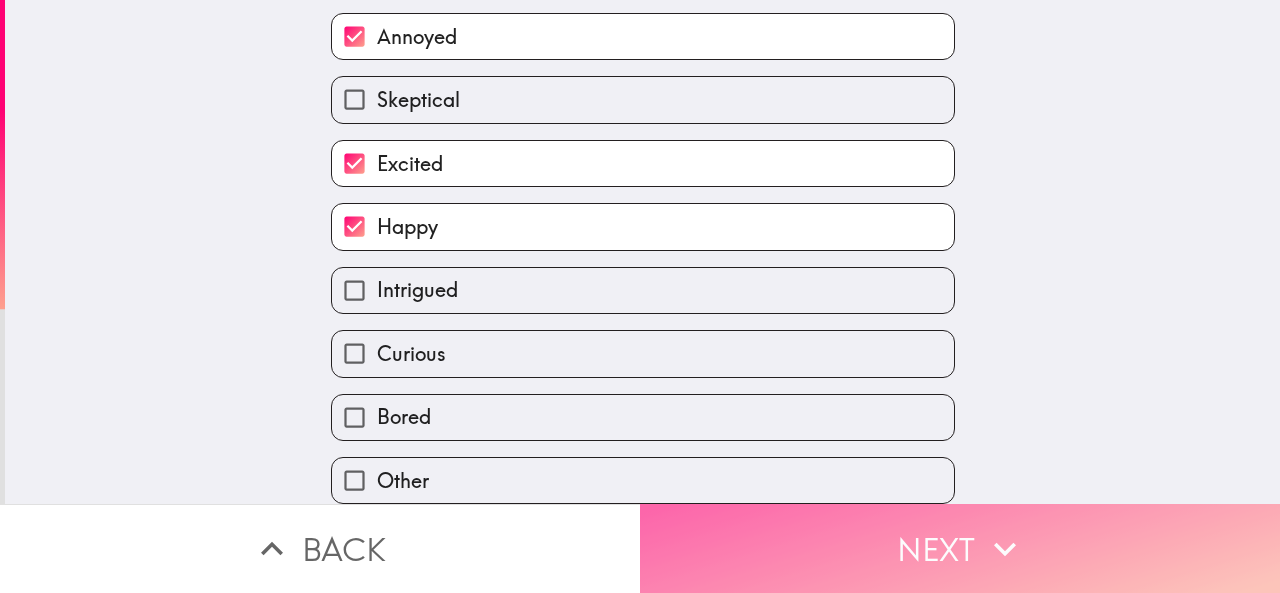 scroll, scrollTop: 0, scrollLeft: 0, axis: both 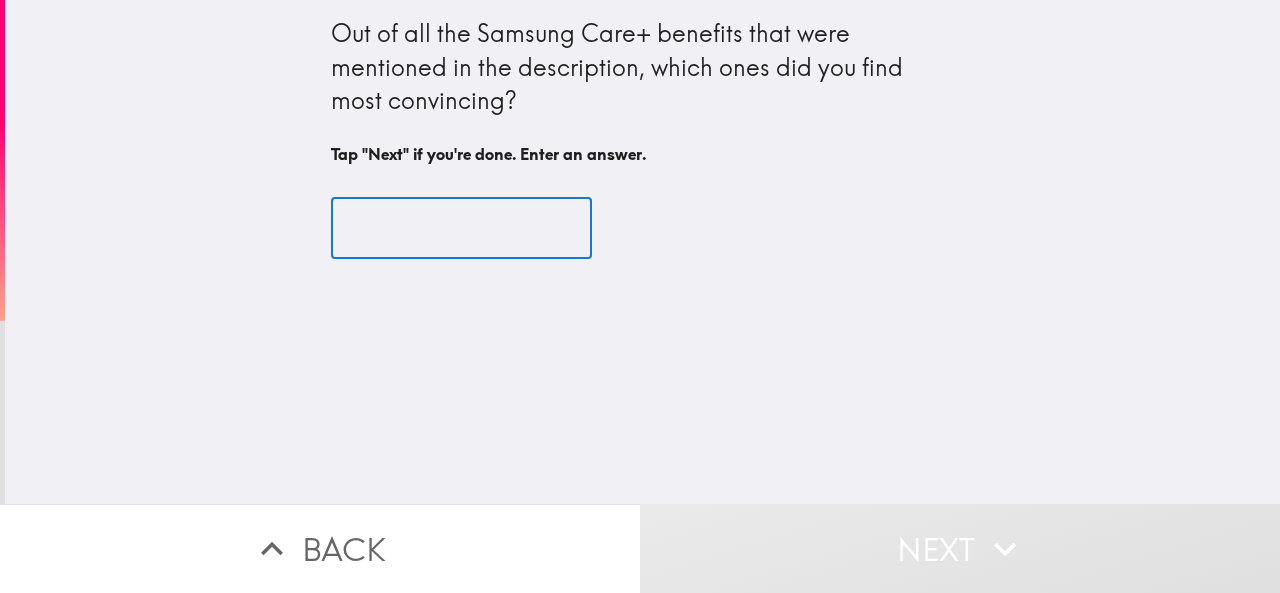 click at bounding box center [461, 228] 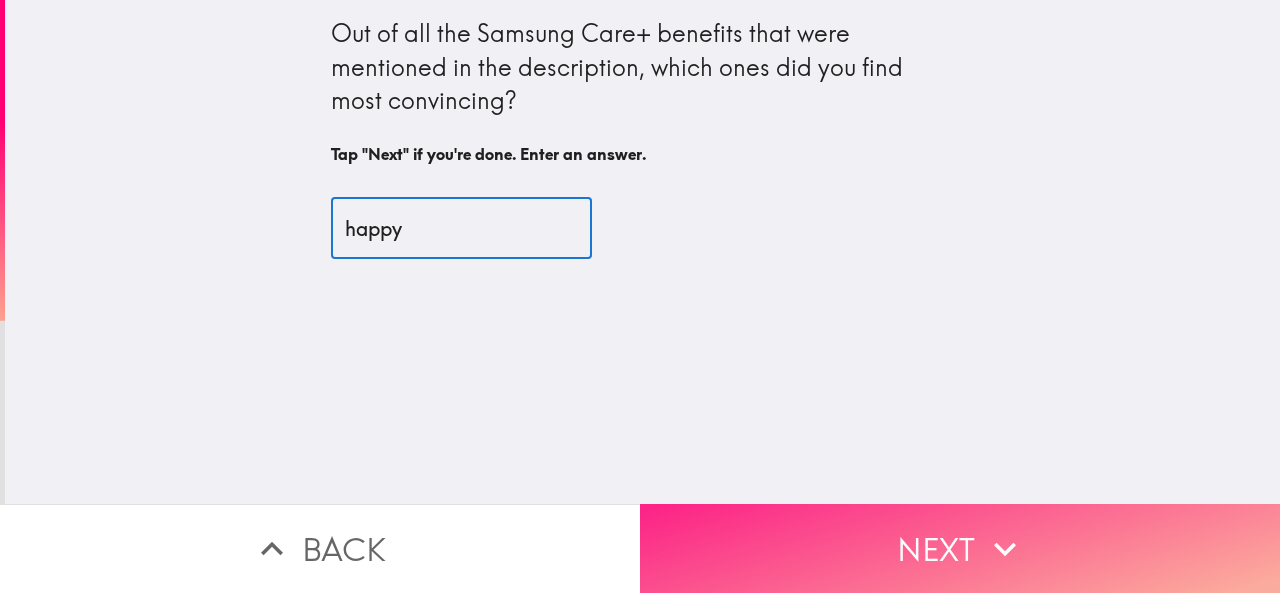 type on "happy" 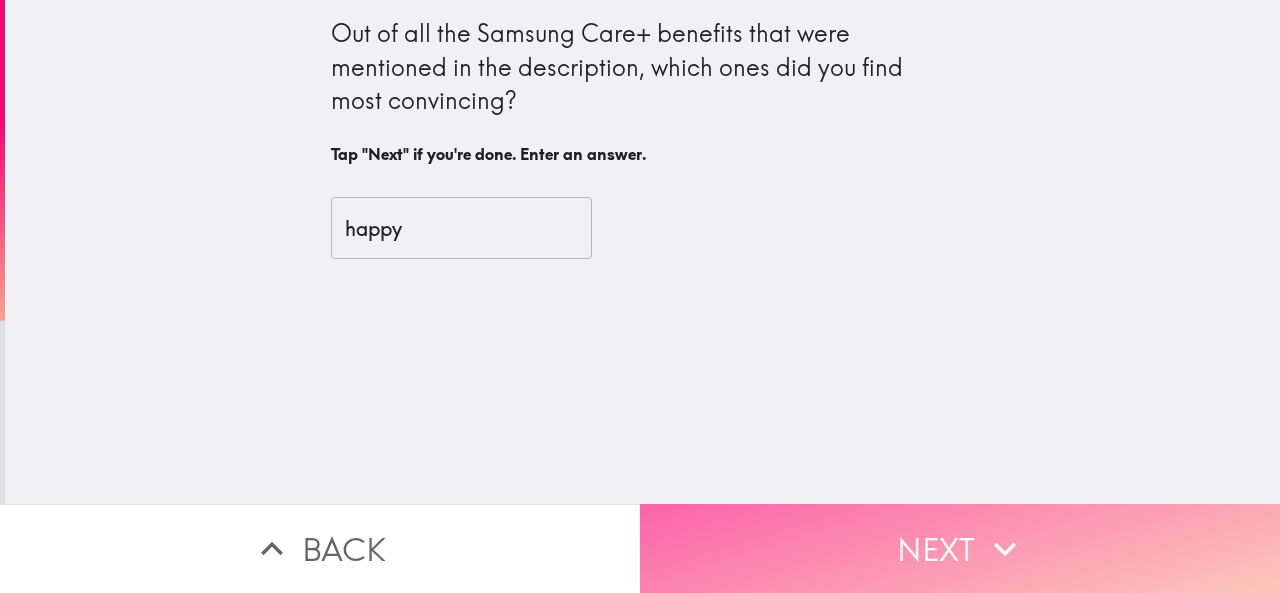 click on "Next" at bounding box center [960, 548] 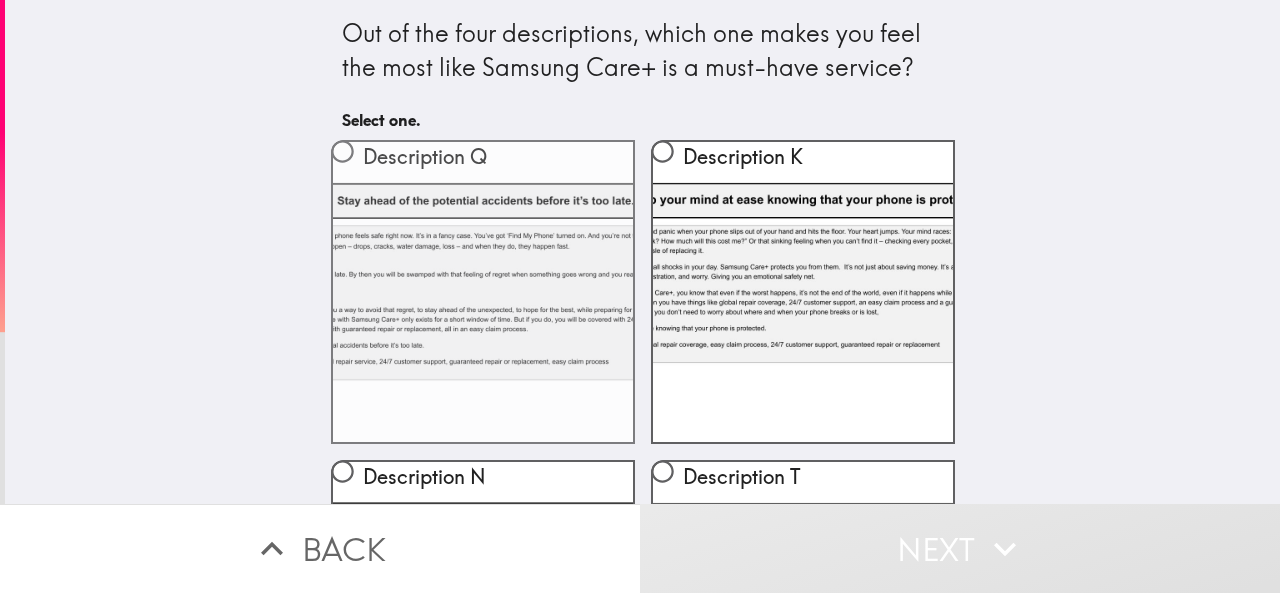 click on "Description Q" at bounding box center [483, 292] 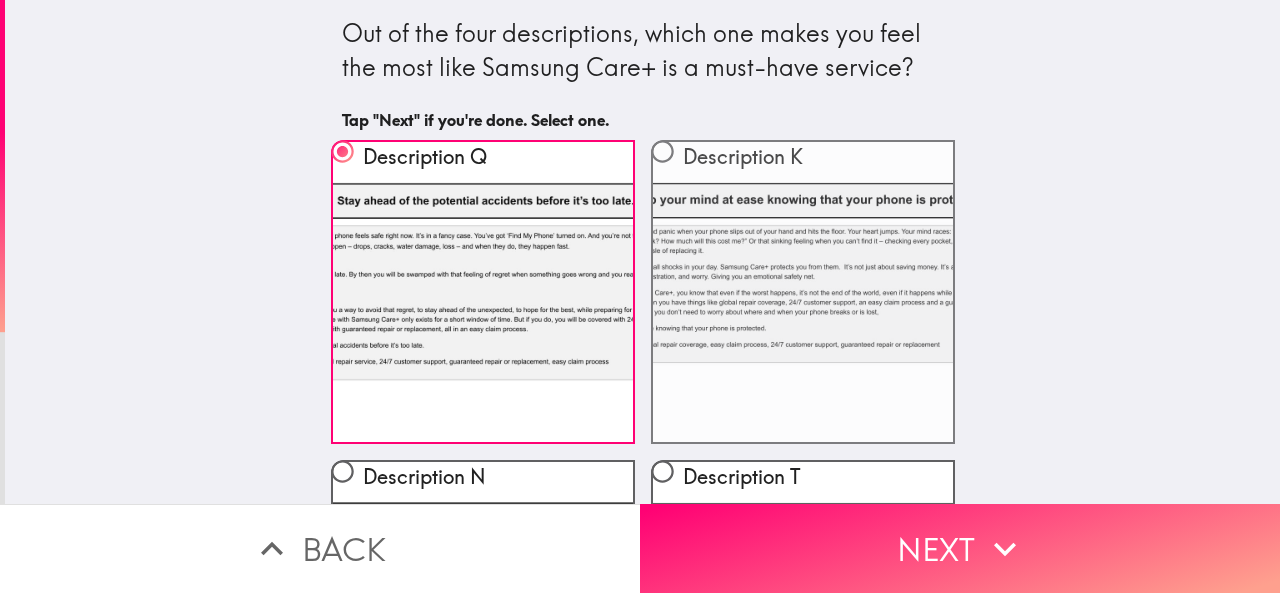 click on "Description K" at bounding box center (803, 292) 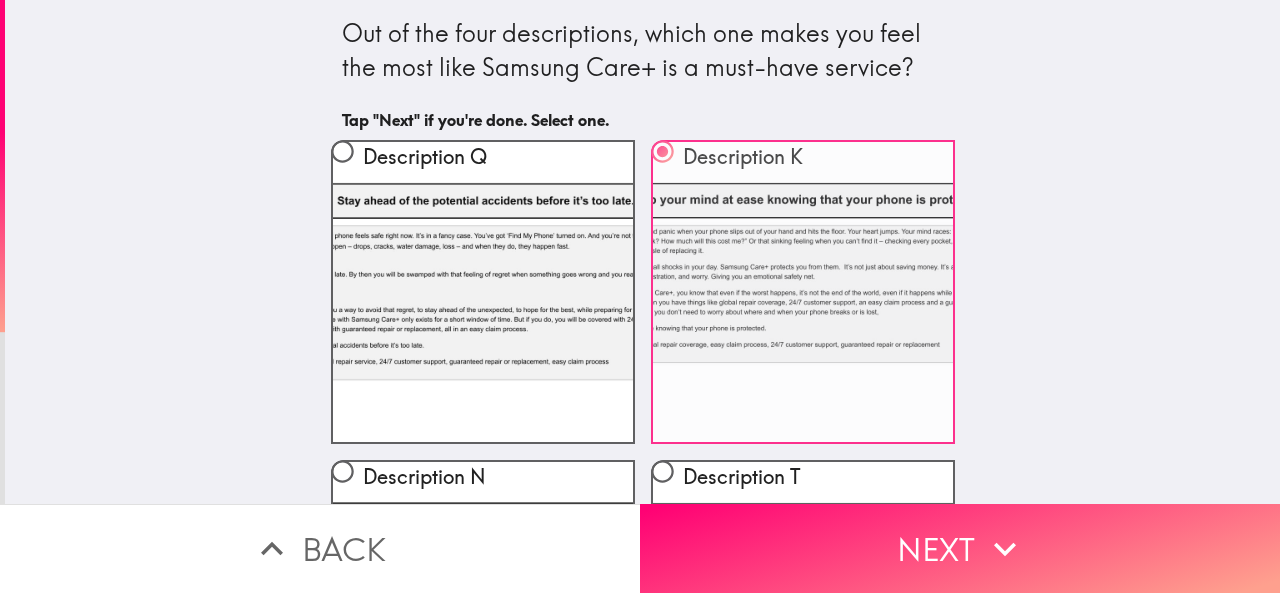 scroll, scrollTop: 274, scrollLeft: 0, axis: vertical 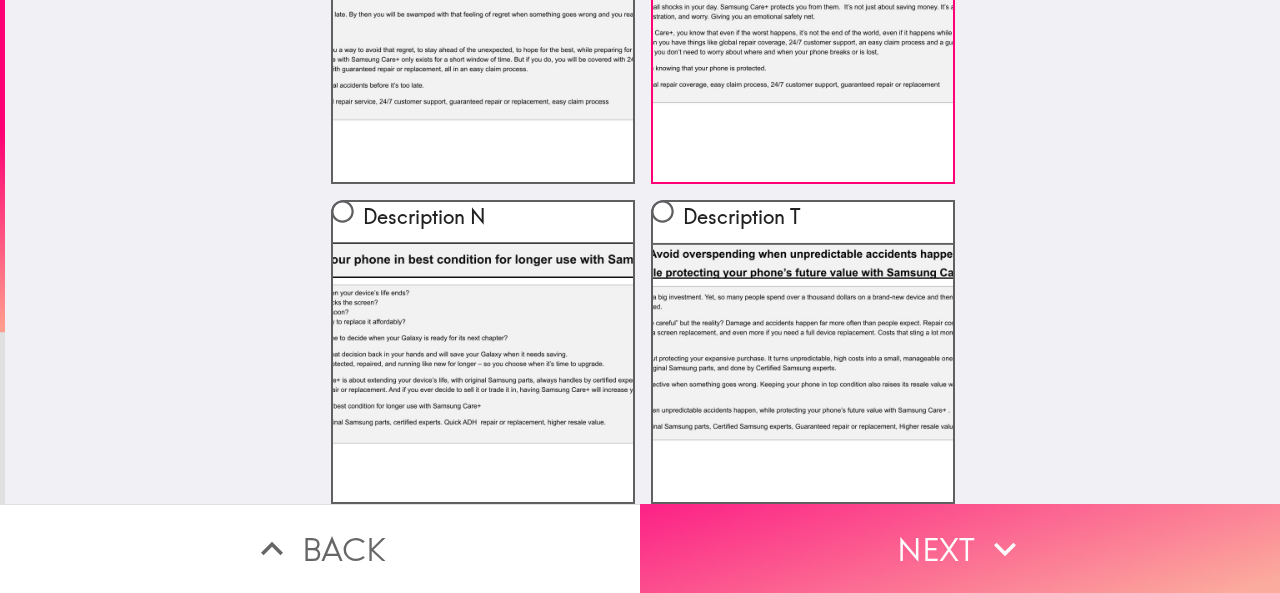 click on "Next" at bounding box center (960, 548) 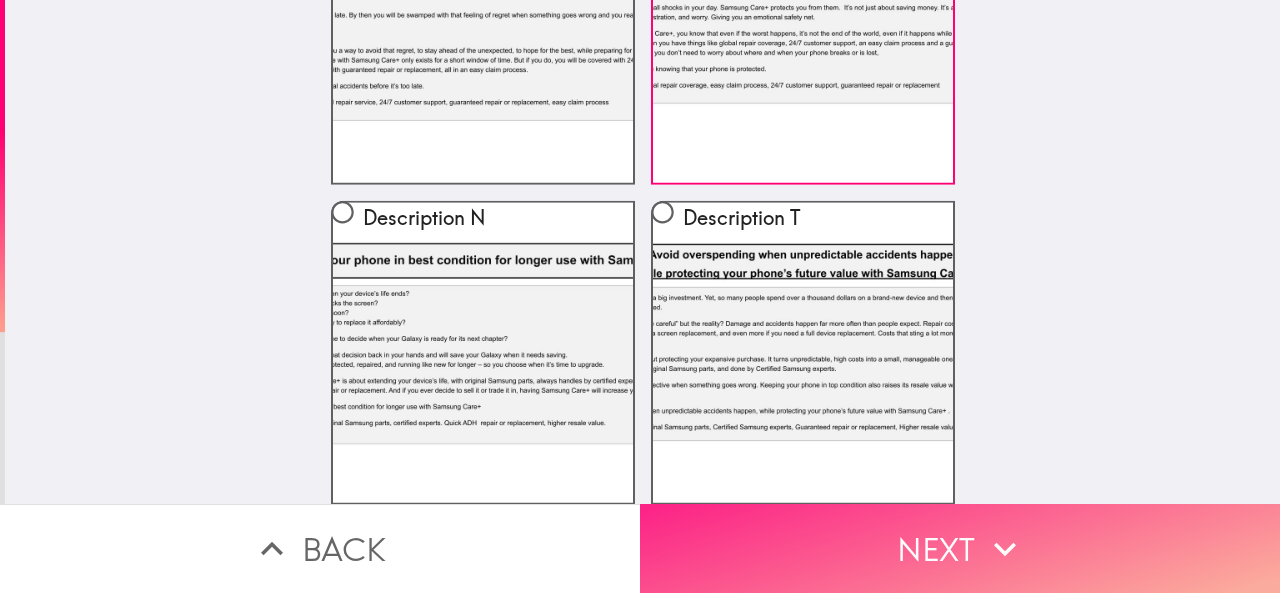 scroll, scrollTop: 0, scrollLeft: 0, axis: both 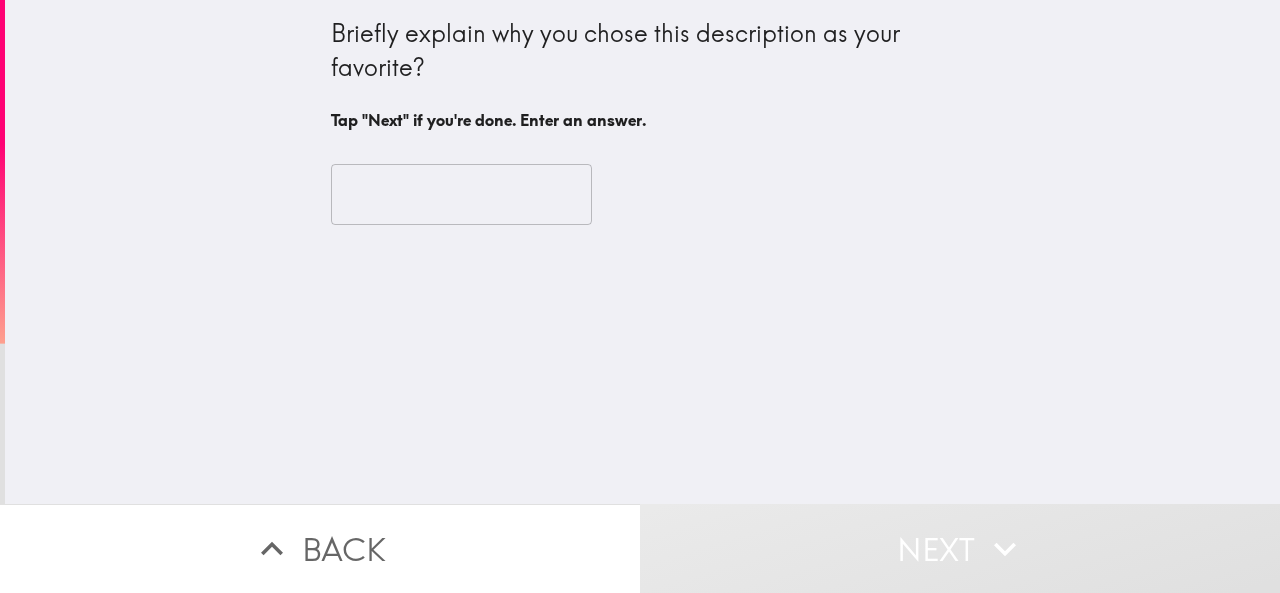 click at bounding box center (461, 195) 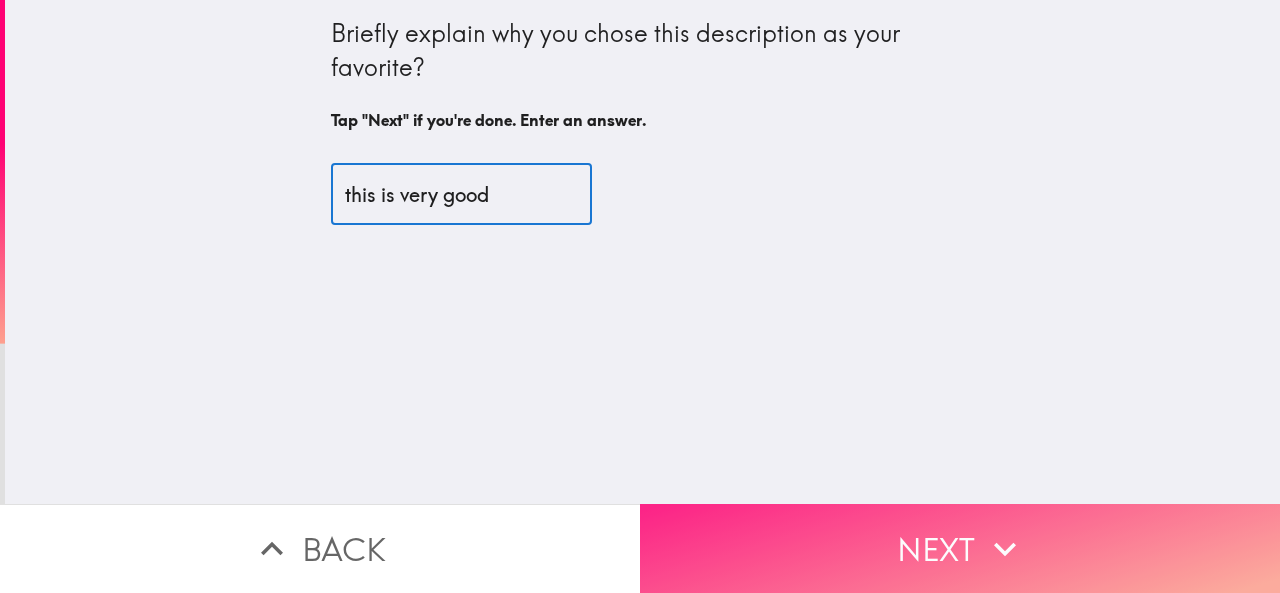type on "this is very good" 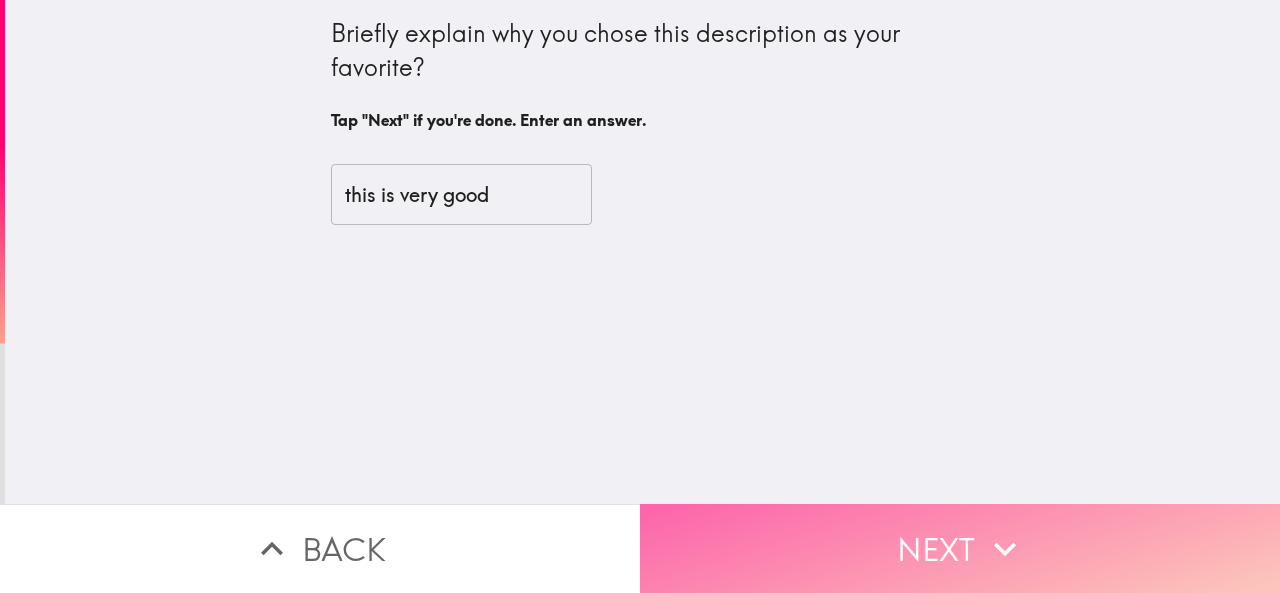 click on "Next" at bounding box center (960, 548) 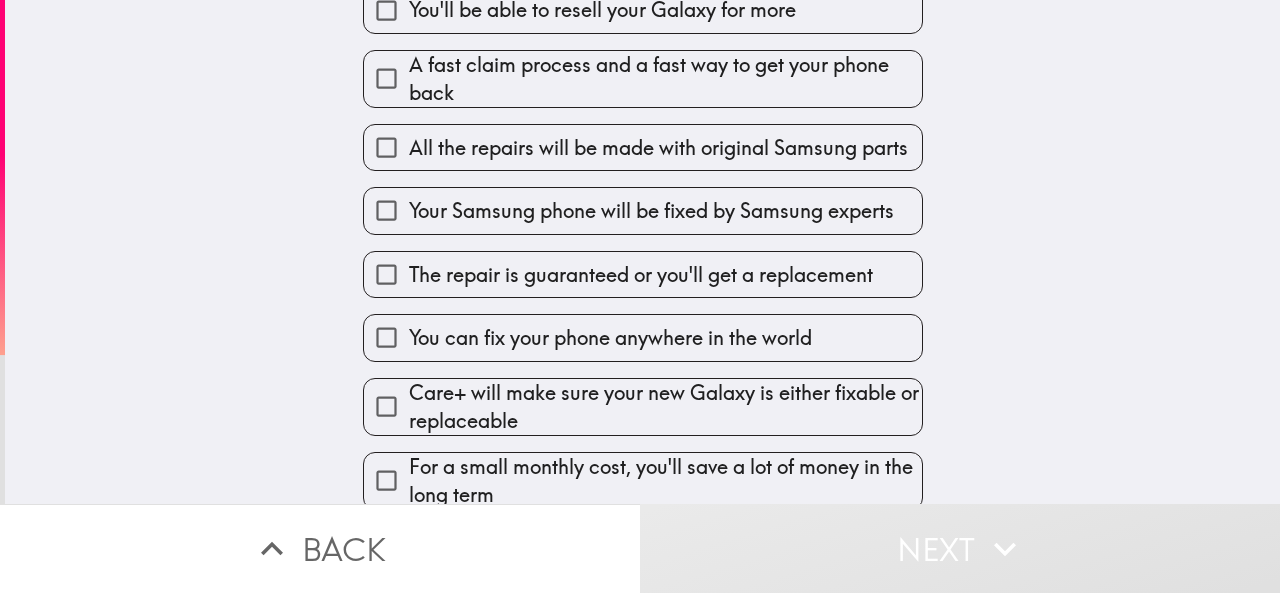 scroll, scrollTop: 348, scrollLeft: 0, axis: vertical 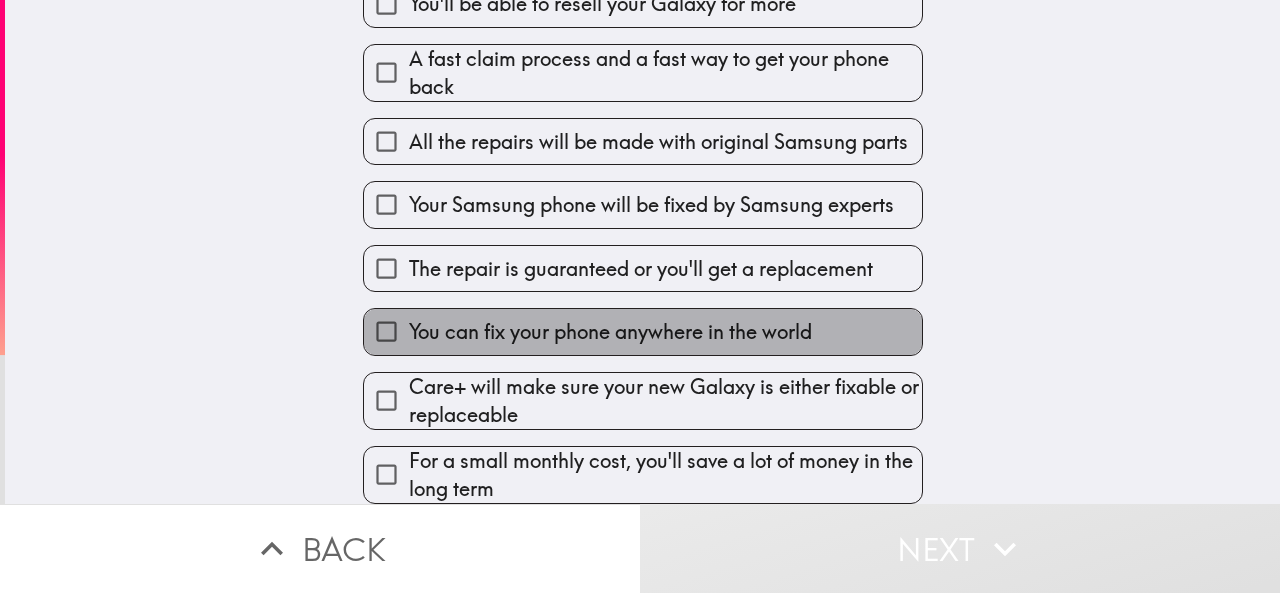 click on "You can fix your phone anywhere in the world" at bounding box center (610, 332) 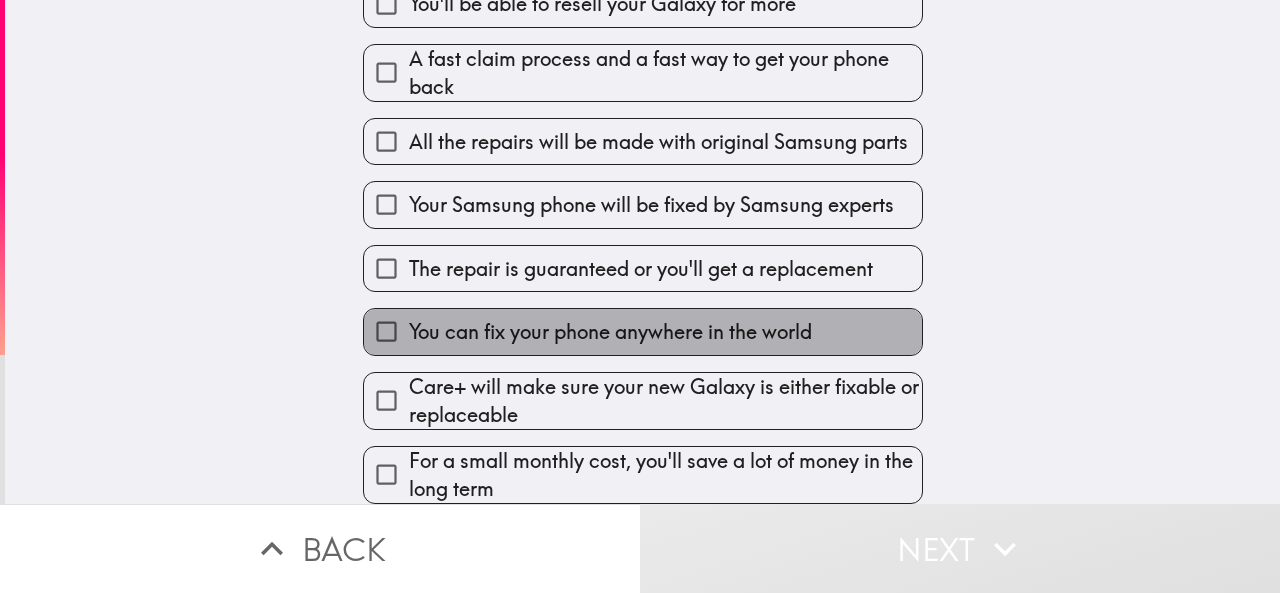 scroll, scrollTop: 352, scrollLeft: 0, axis: vertical 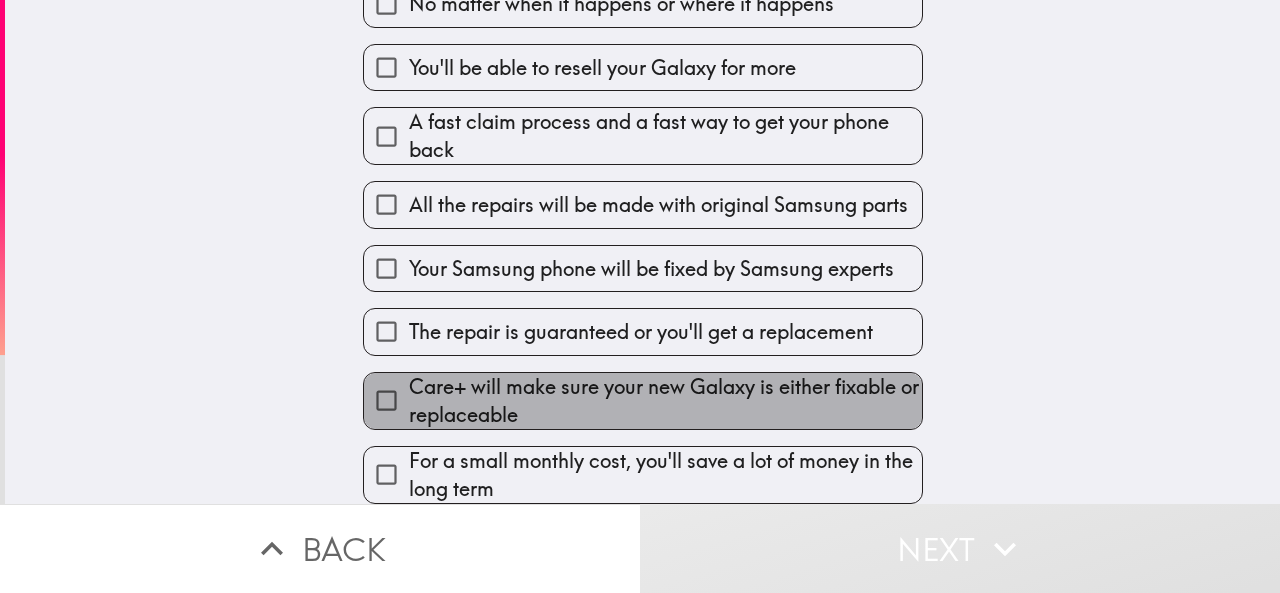 click on "Care+ will make sure your new Galaxy is either fixable or replaceable" at bounding box center [665, 401] 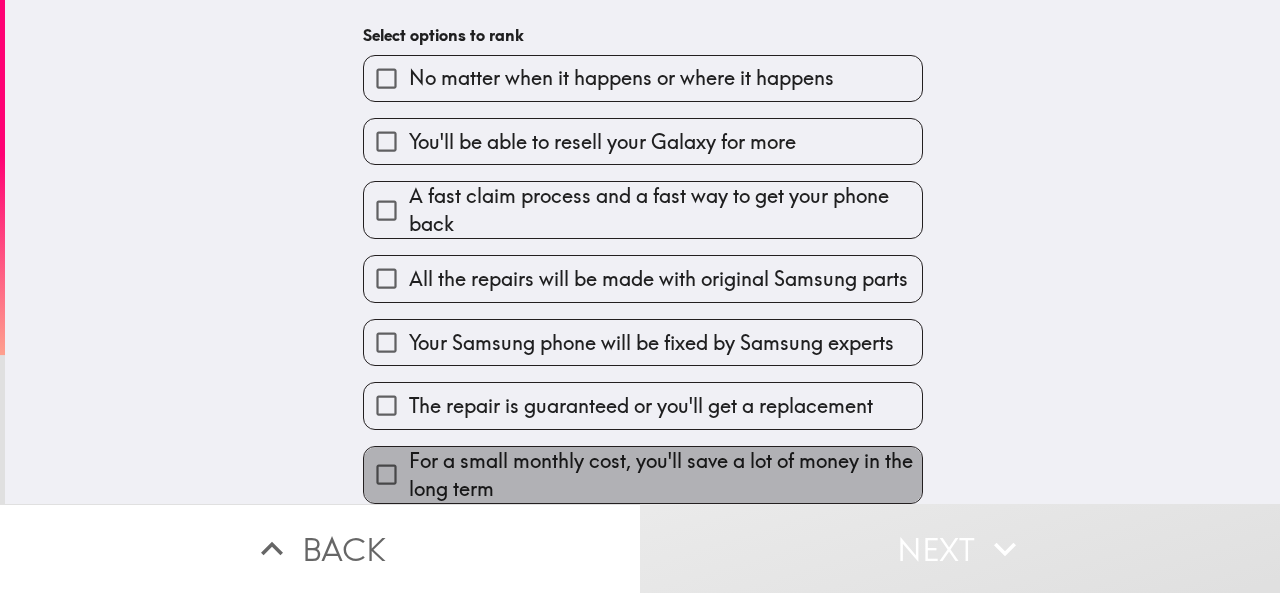 click on "For a small monthly cost, you'll save a lot of money in the long term" at bounding box center [665, 475] 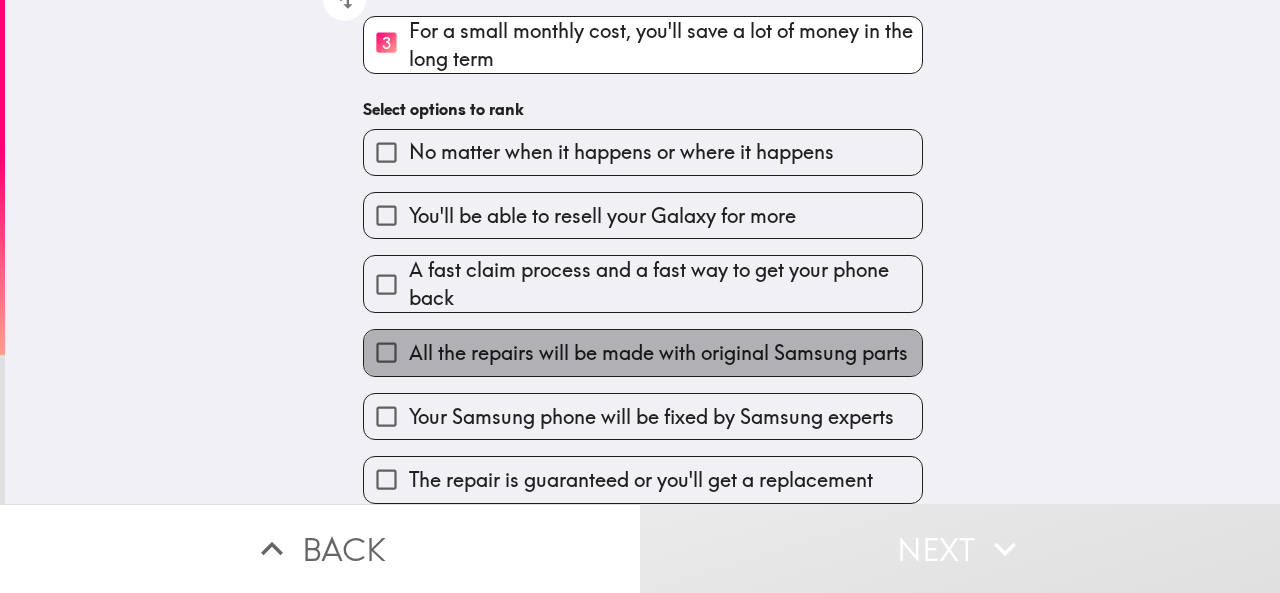 click on "All the repairs will be made with original Samsung parts" at bounding box center [658, 353] 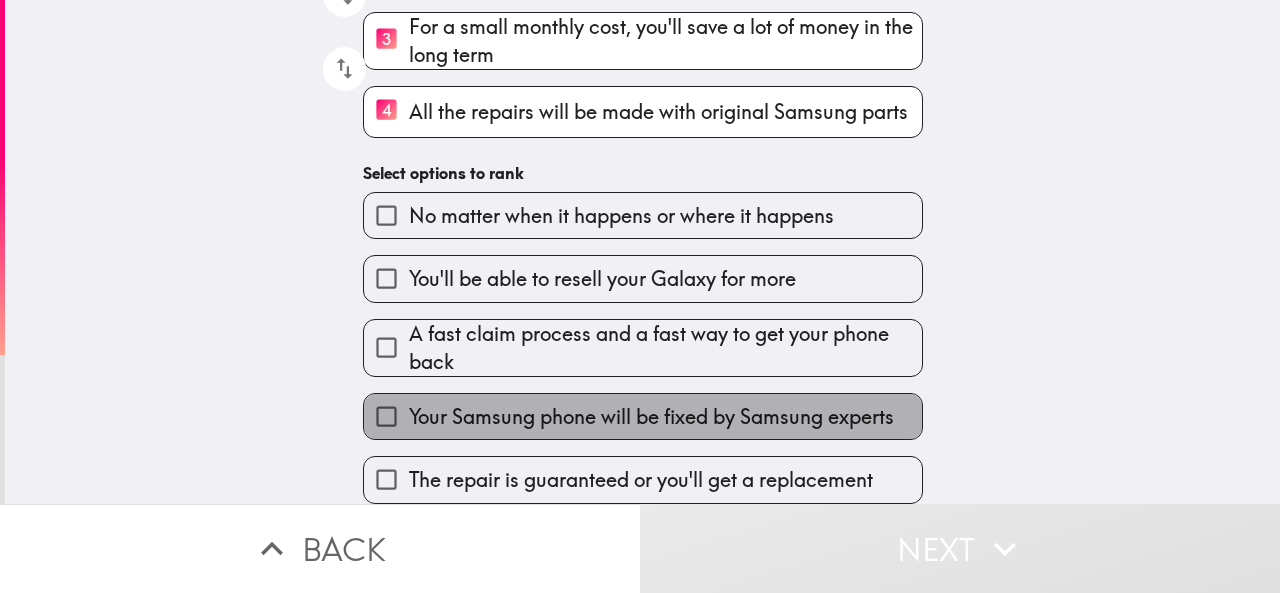 click on "Your Samsung phone will be fixed by Samsung experts" at bounding box center (651, 417) 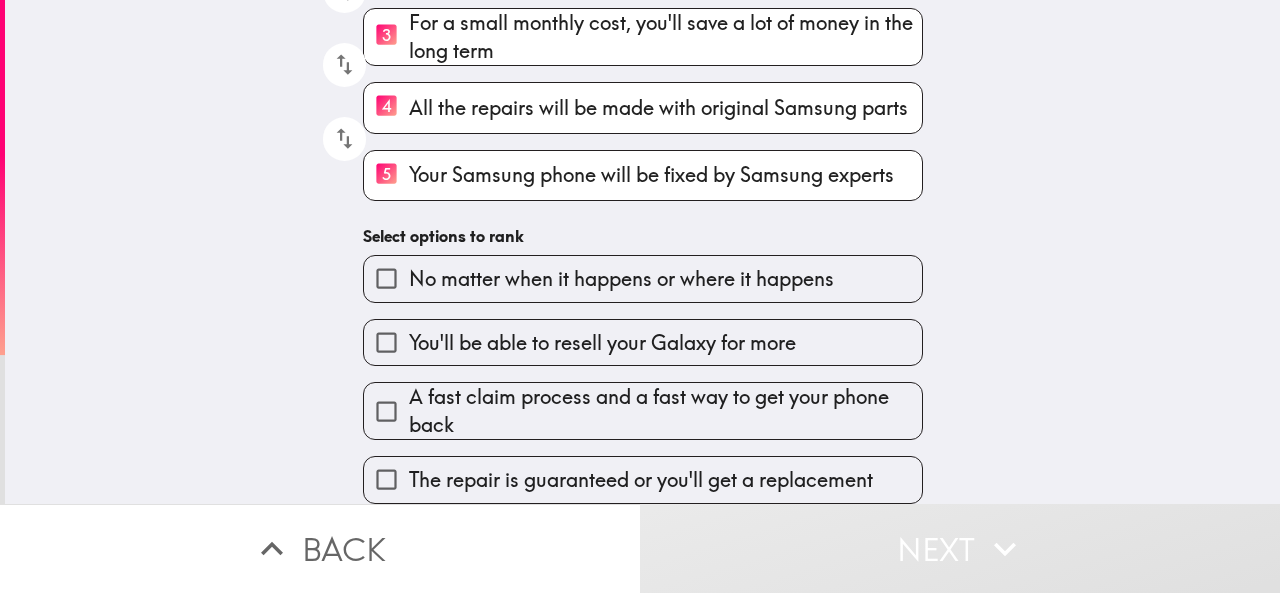click on "The repair is guaranteed or you'll get a replacement" at bounding box center (635, 471) 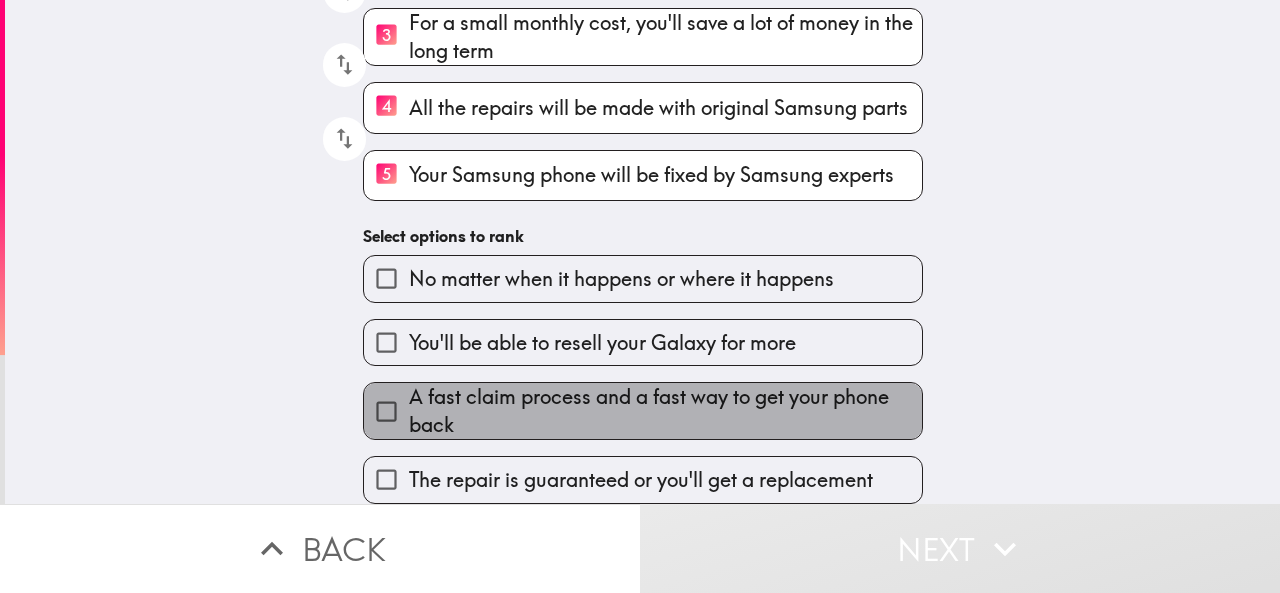 click on "A fast claim process and a fast way to get your phone back" at bounding box center (665, 411) 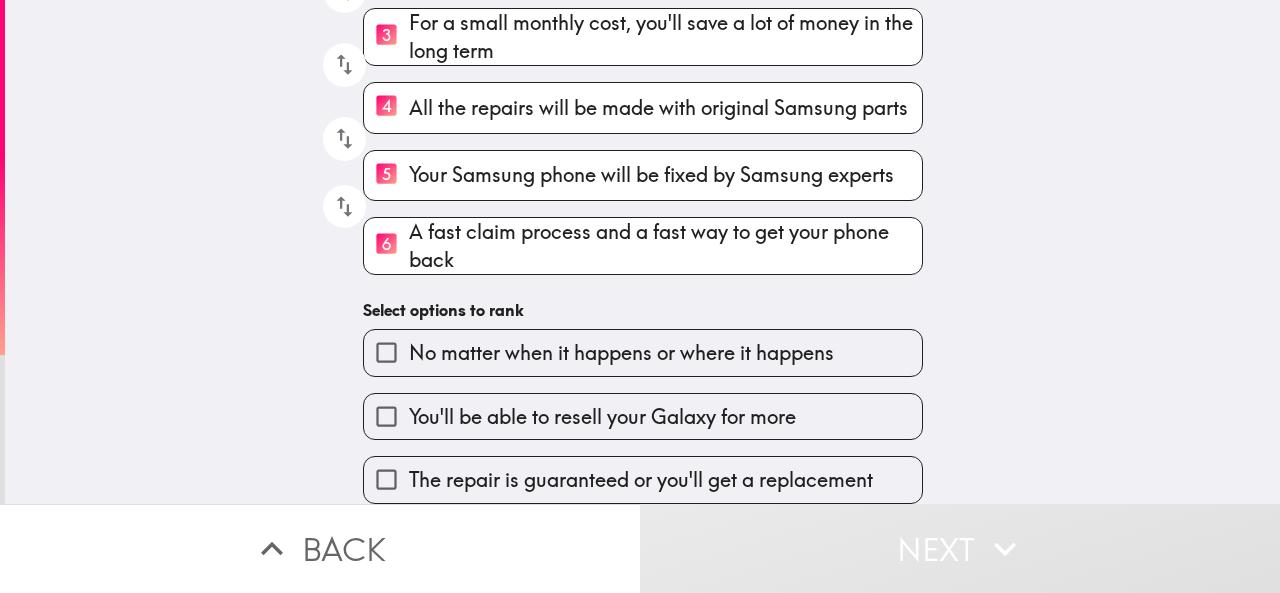 scroll, scrollTop: 360, scrollLeft: 0, axis: vertical 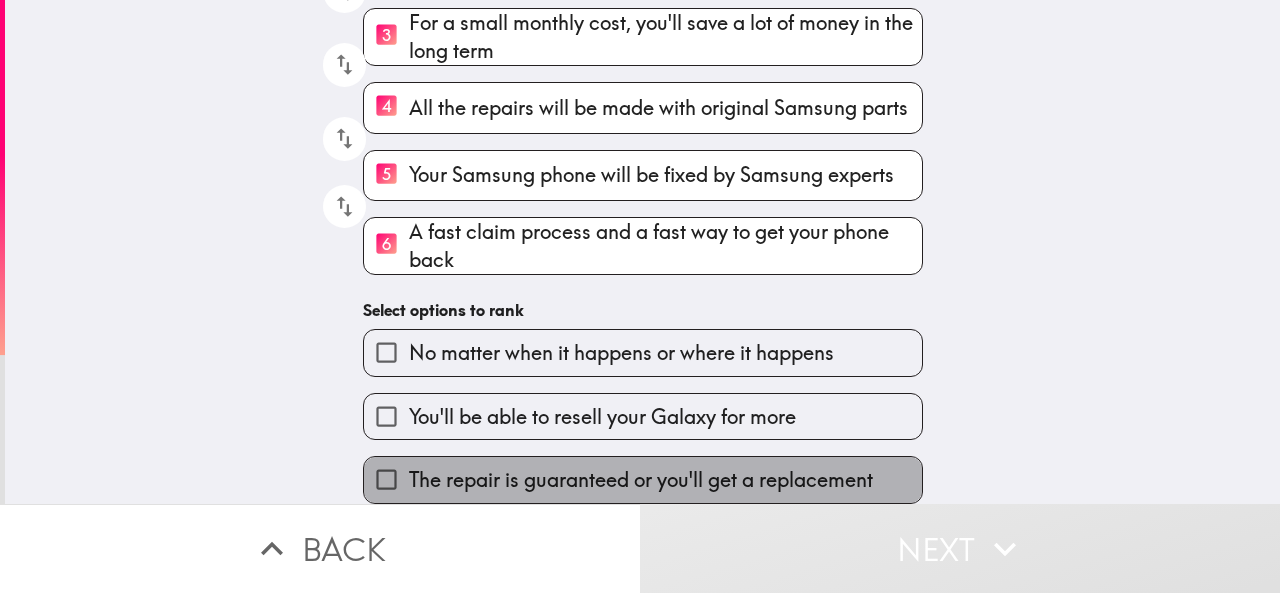 click on "The repair is guaranteed or you'll get a replacement" at bounding box center [643, 479] 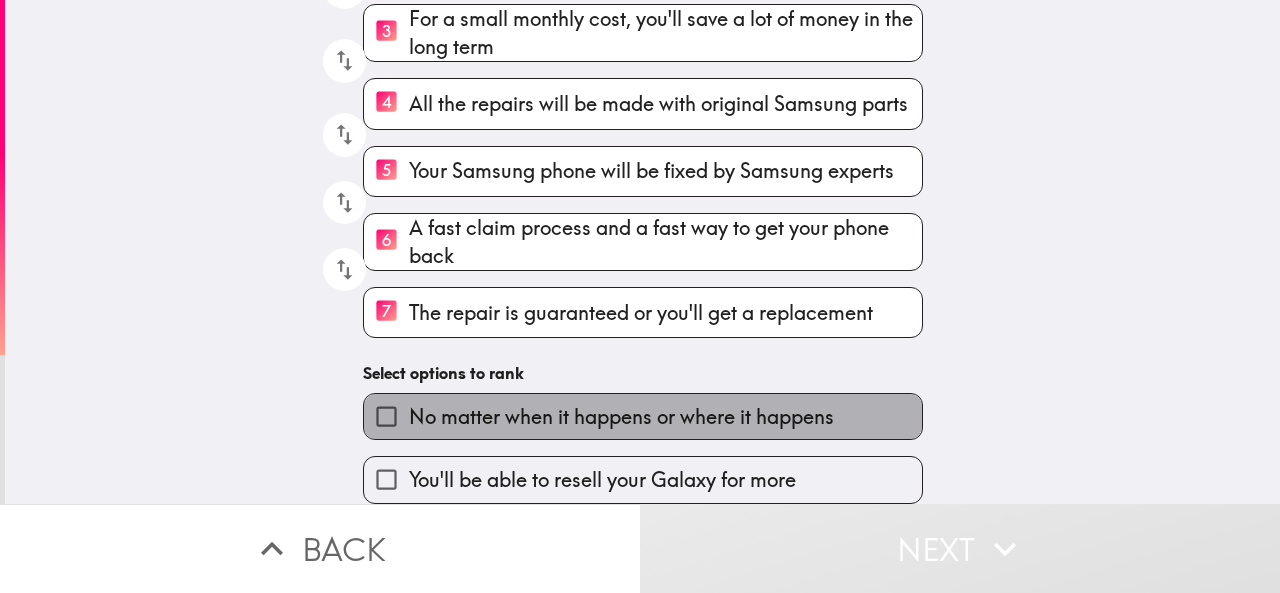 click on "No matter when it happens or where it happens" at bounding box center (643, 416) 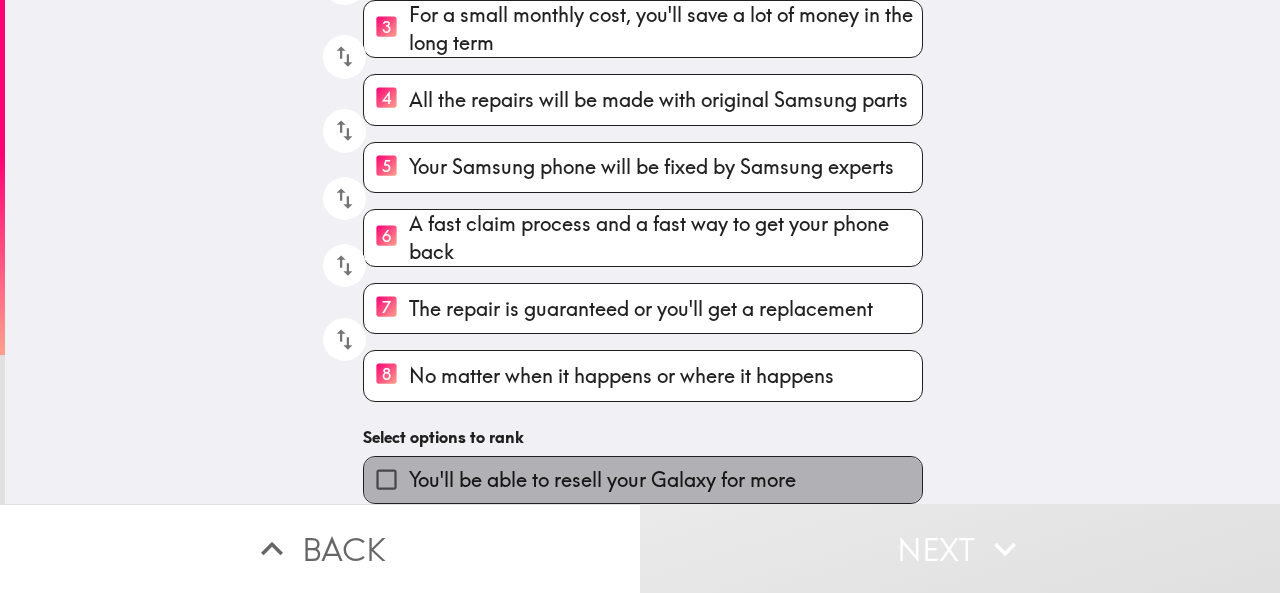 click on "You'll be able to resell your Galaxy for more" at bounding box center [602, 480] 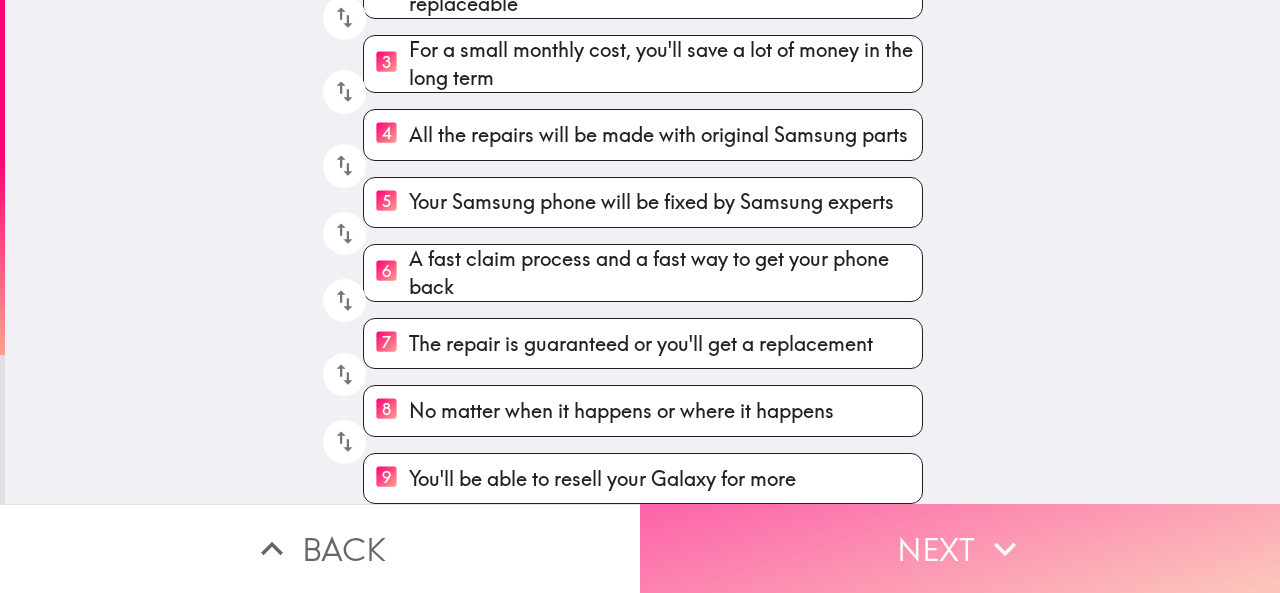 click on "Next" at bounding box center (960, 548) 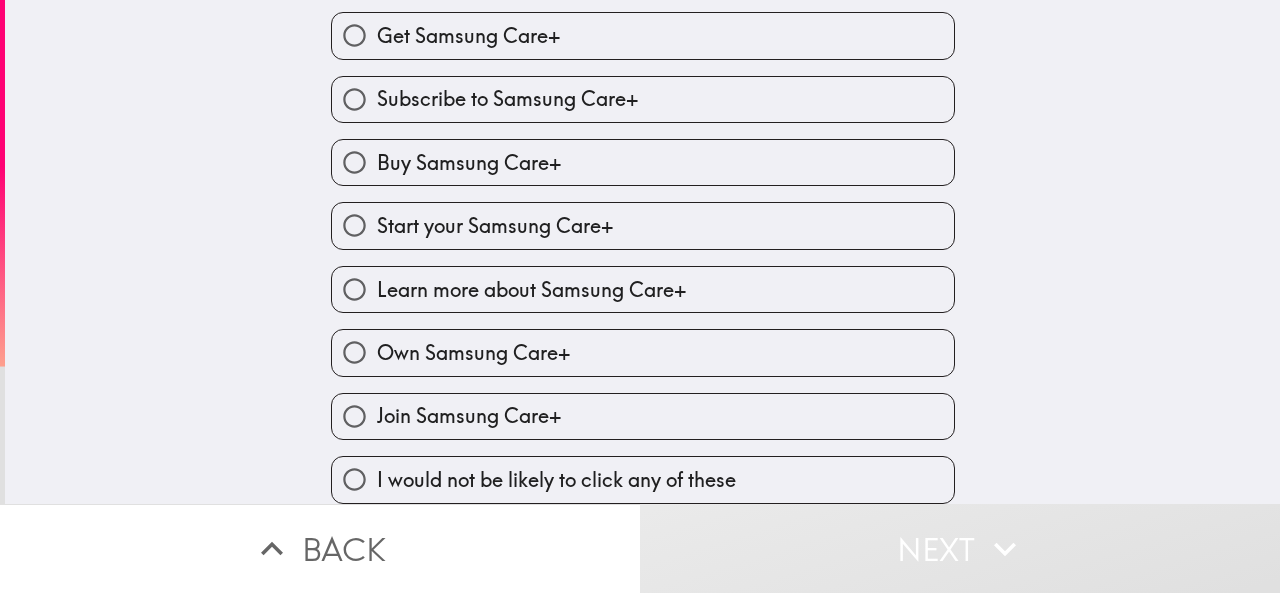 scroll, scrollTop: 25, scrollLeft: 0, axis: vertical 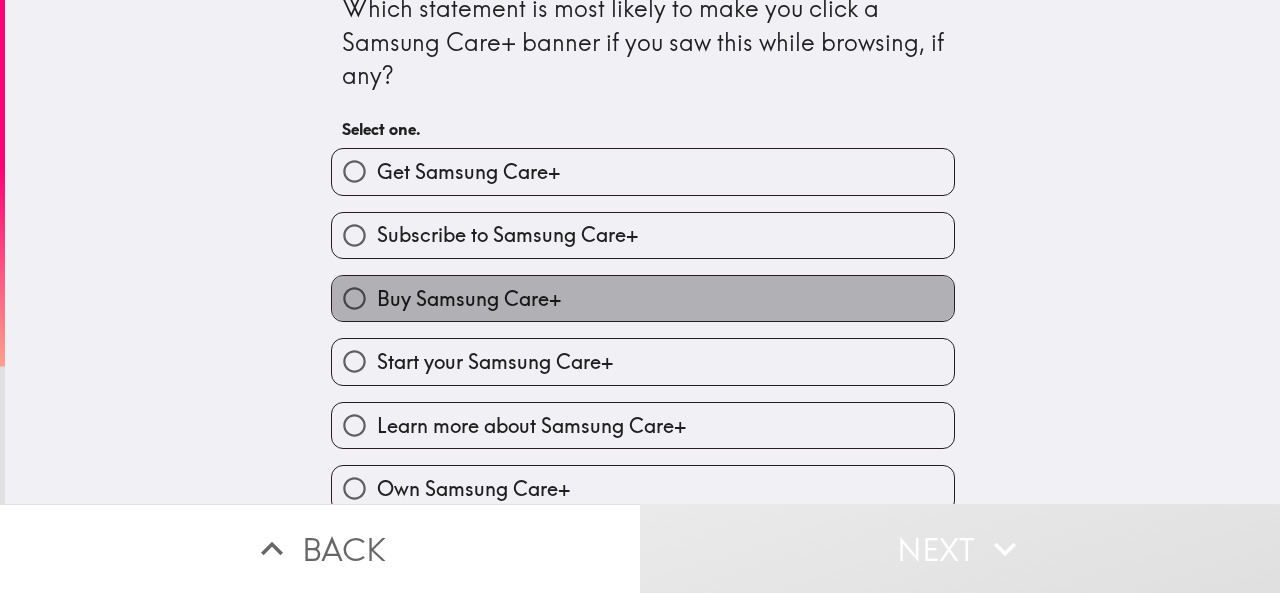 click on "Buy Samsung Care+" at bounding box center [643, 298] 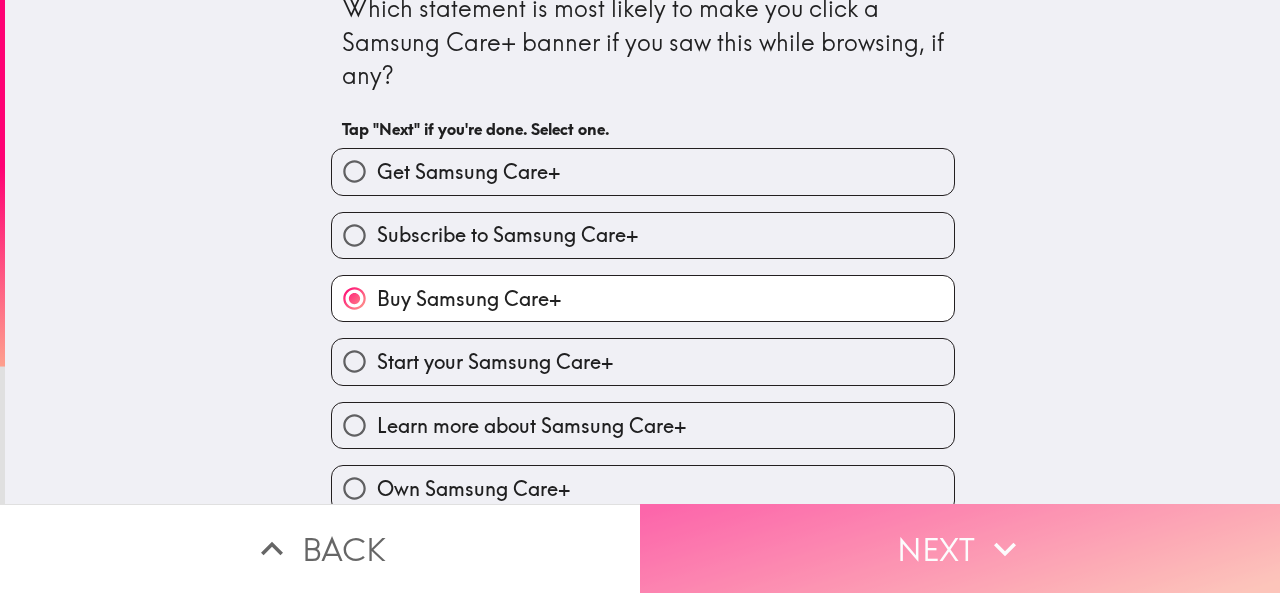 click on "Next" at bounding box center (960, 548) 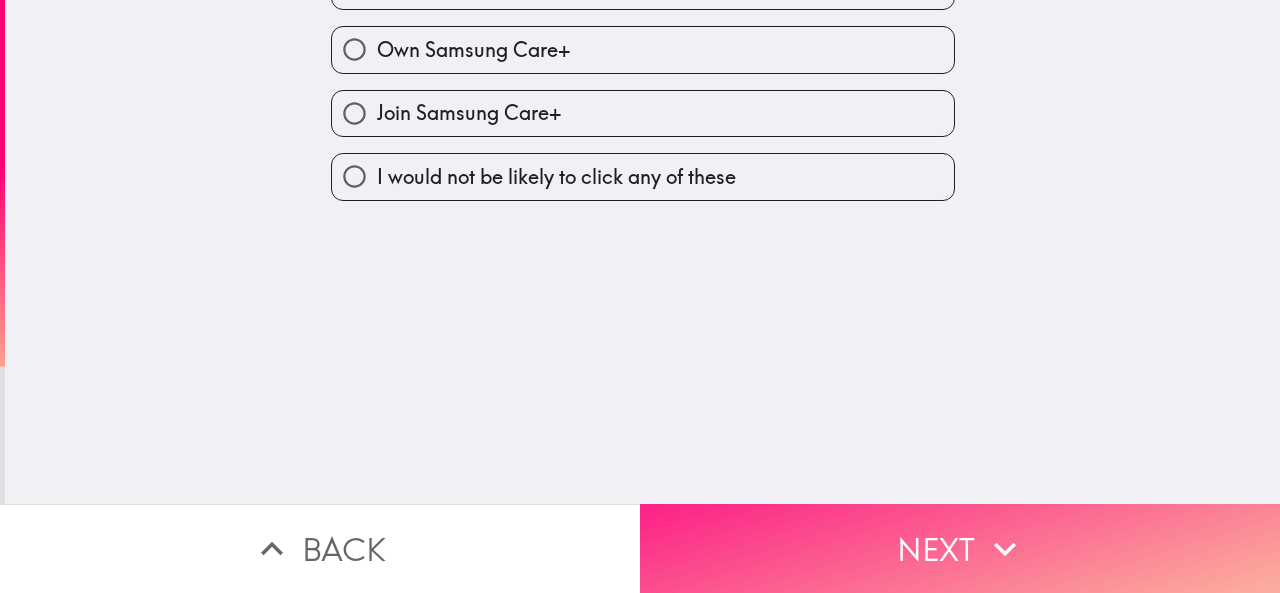 scroll, scrollTop: 0, scrollLeft: 0, axis: both 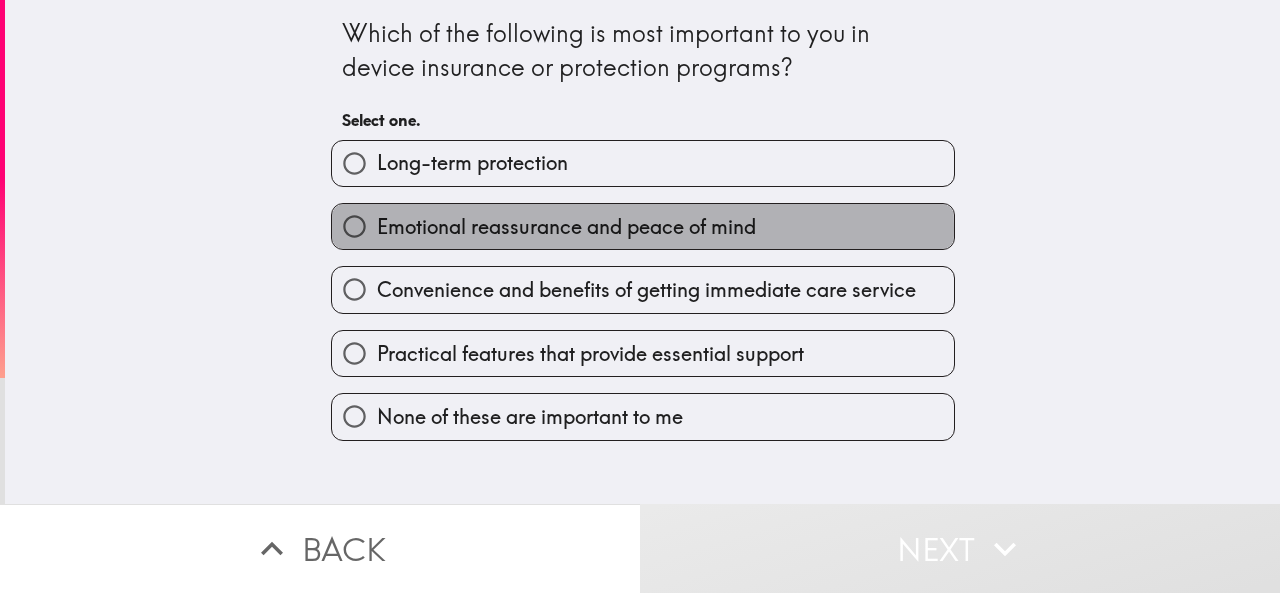 click on "Emotional reassurance and peace of mind" at bounding box center [566, 227] 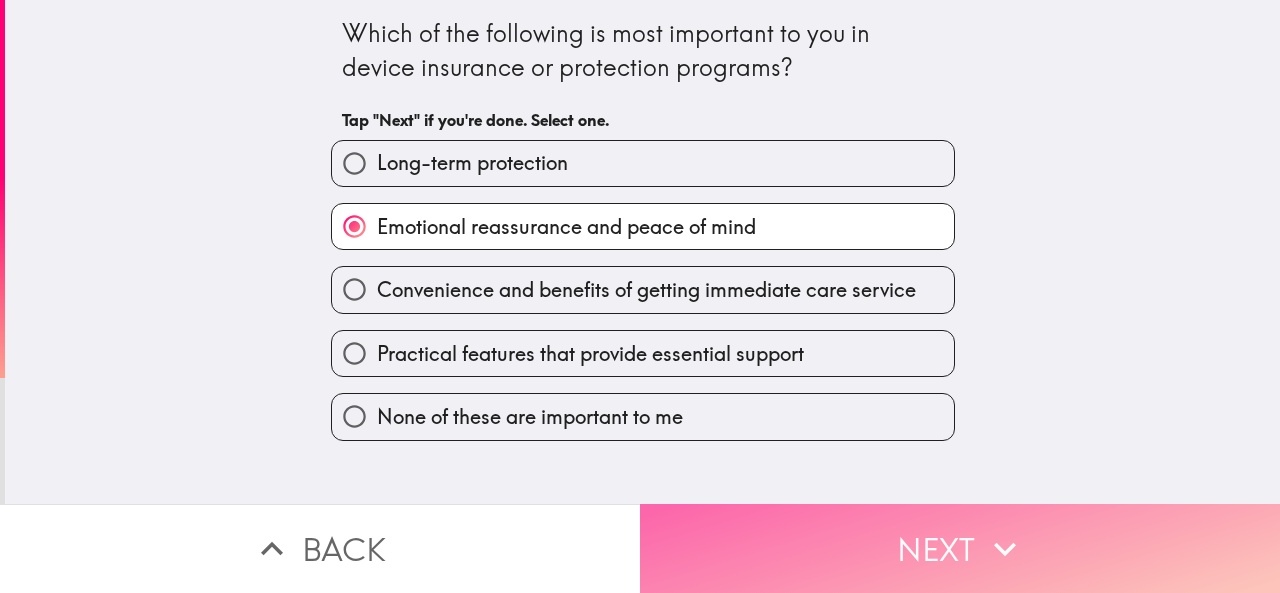 click on "Next" at bounding box center (960, 548) 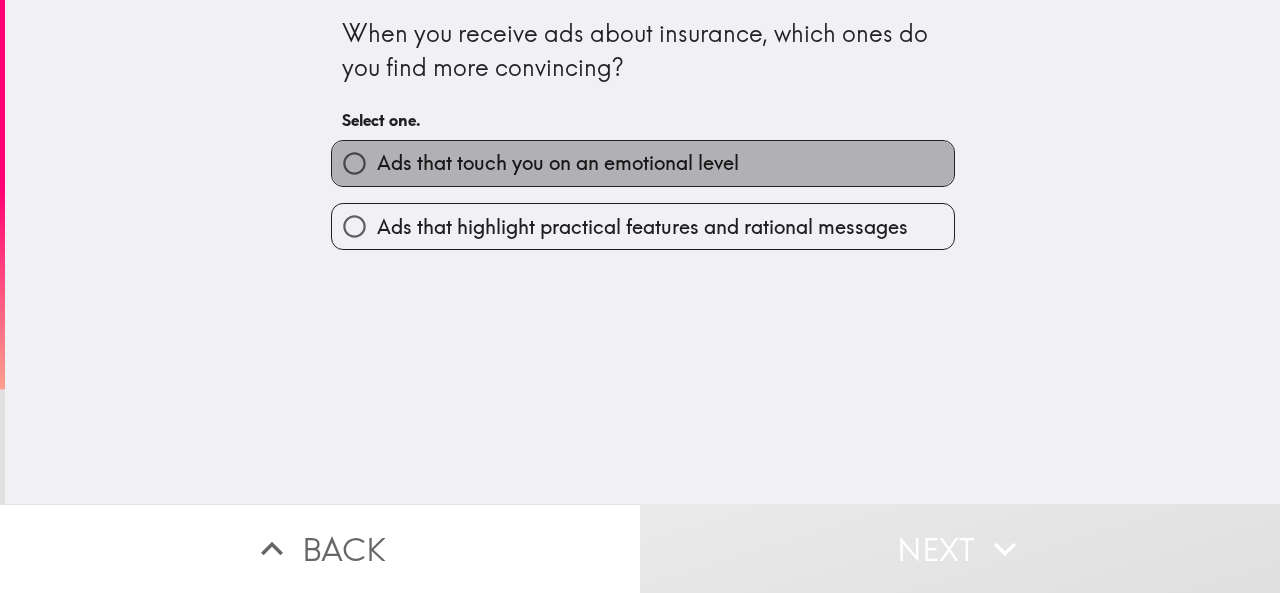 click on "Ads that touch you on an emotional level" at bounding box center (558, 163) 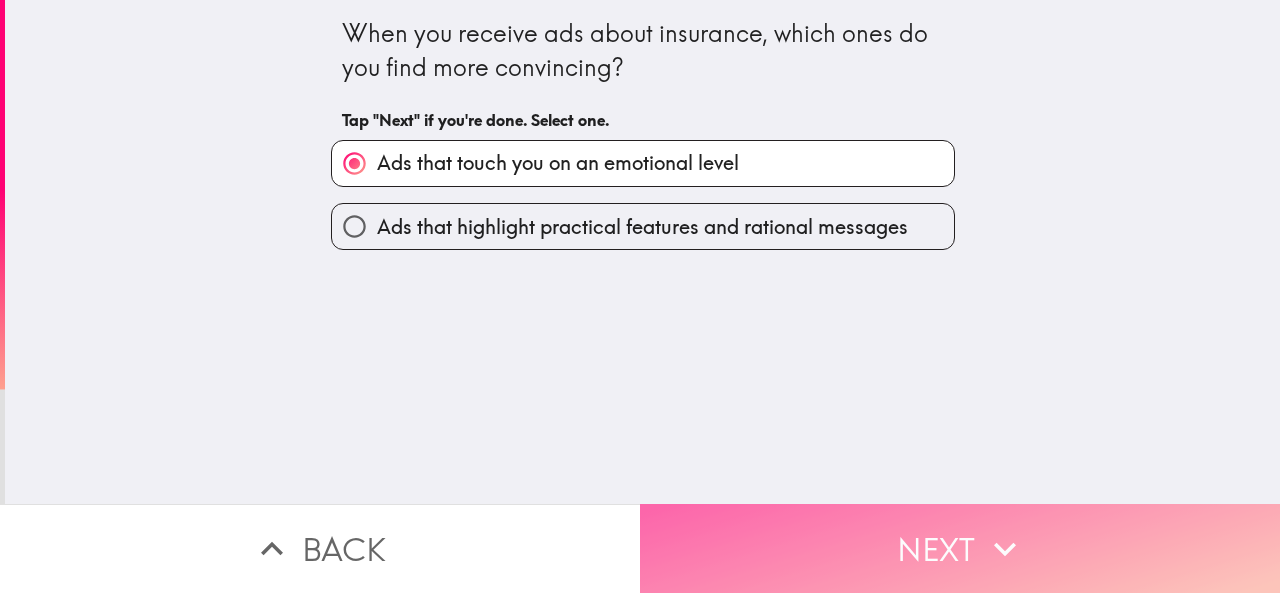 click on "Next" at bounding box center [960, 548] 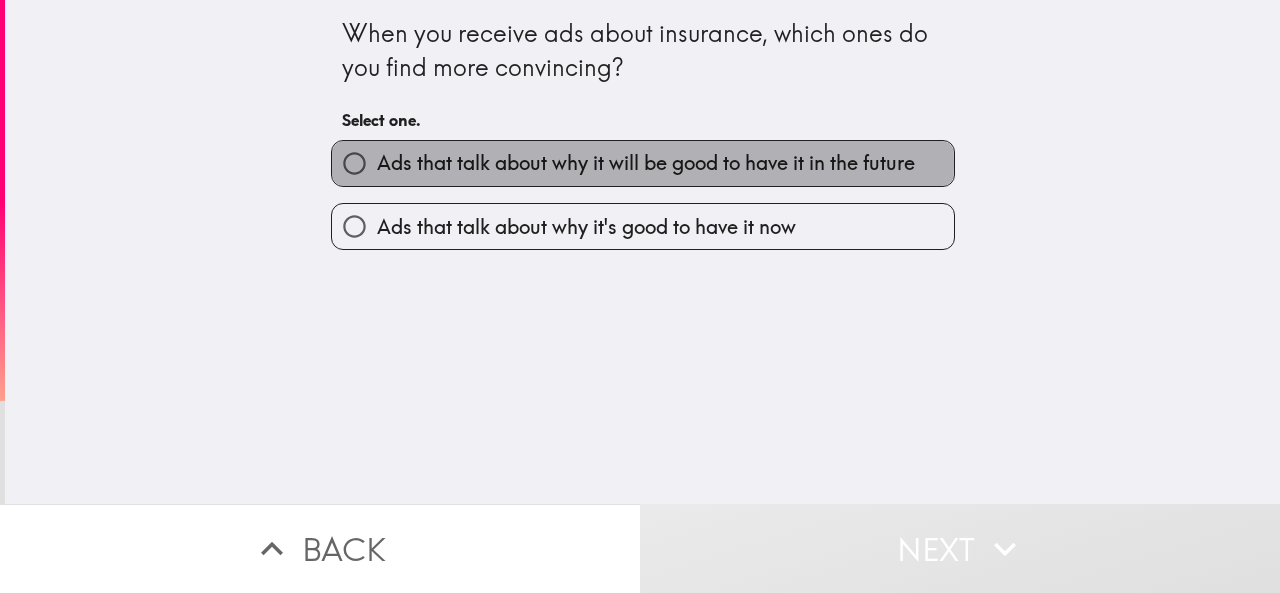 click on "Ads that talk about why it will be good to have it in the future" at bounding box center [646, 163] 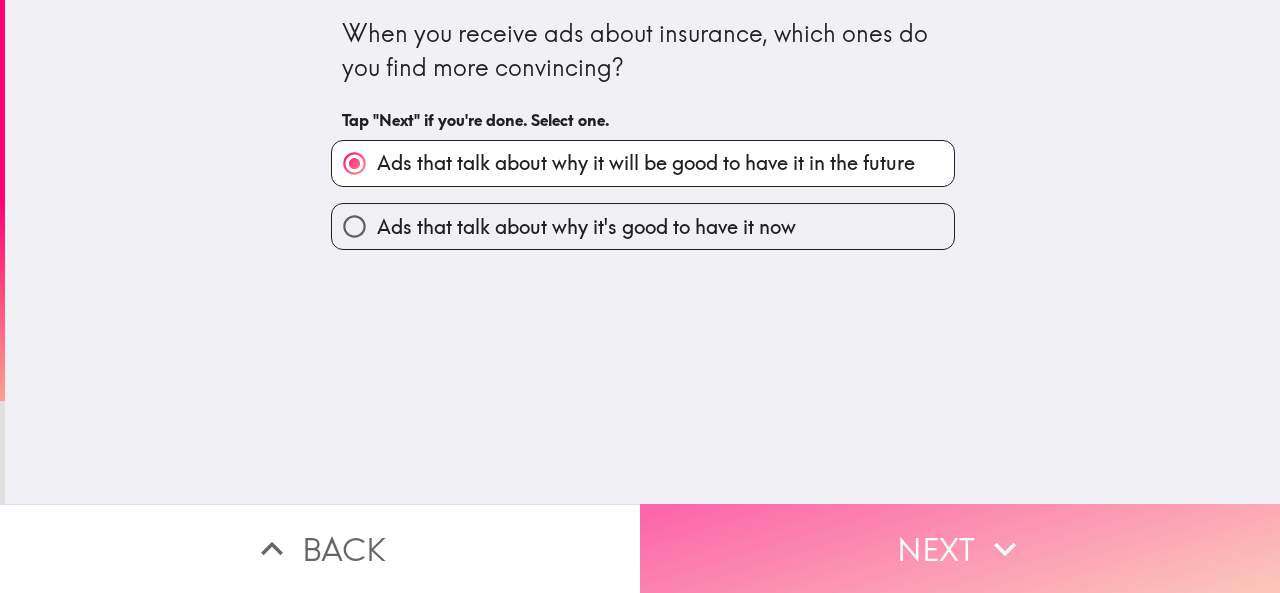 click on "Next" at bounding box center [960, 548] 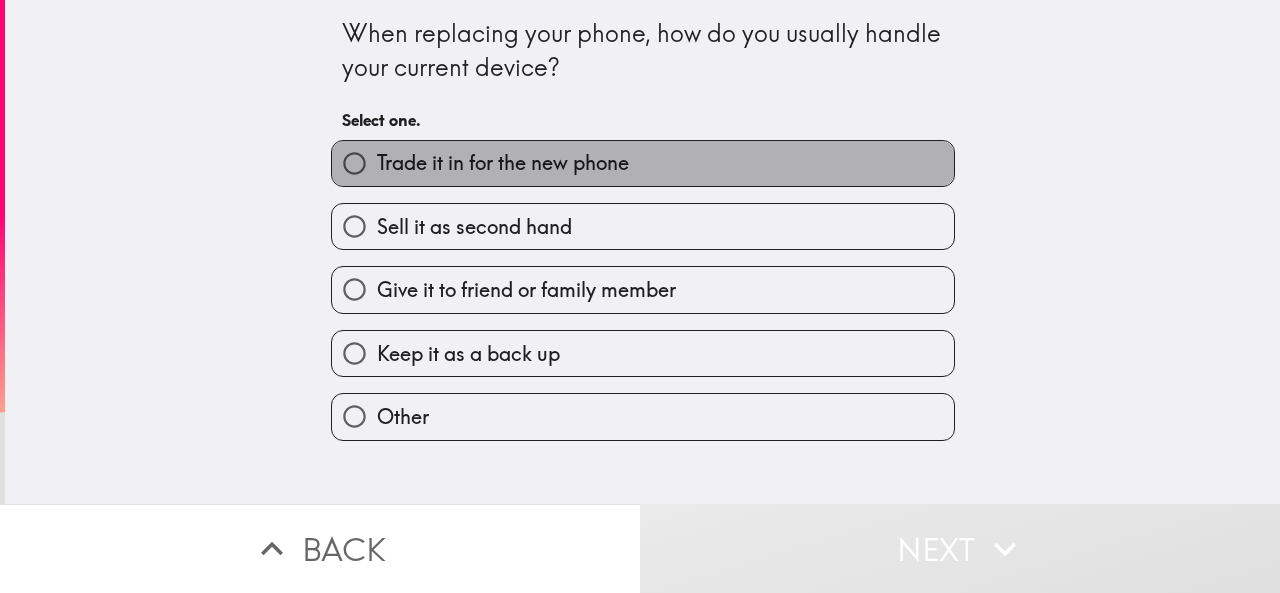 click on "Trade it in for the new phone" at bounding box center (503, 163) 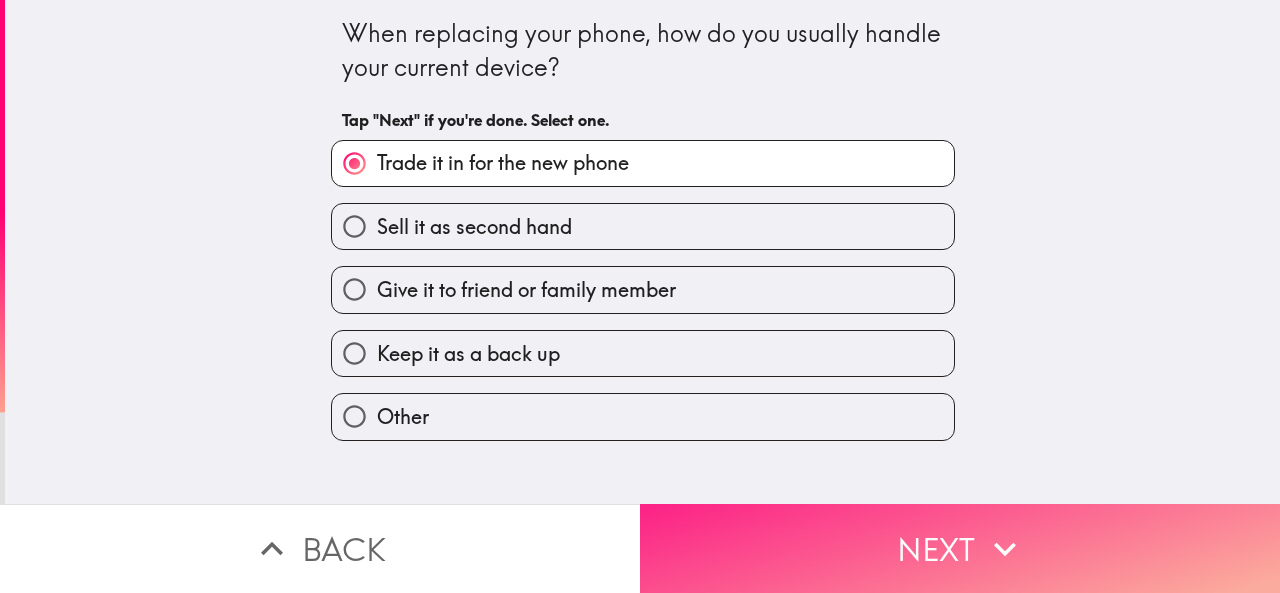 click on "Next" at bounding box center (960, 548) 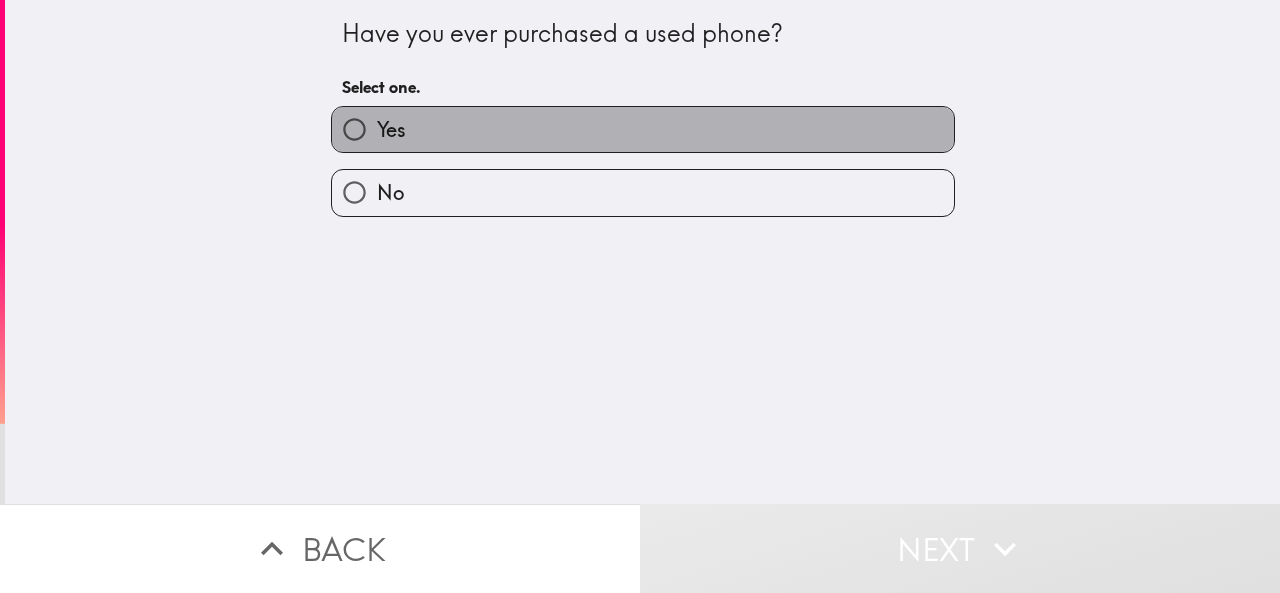 click on "Yes" at bounding box center [643, 129] 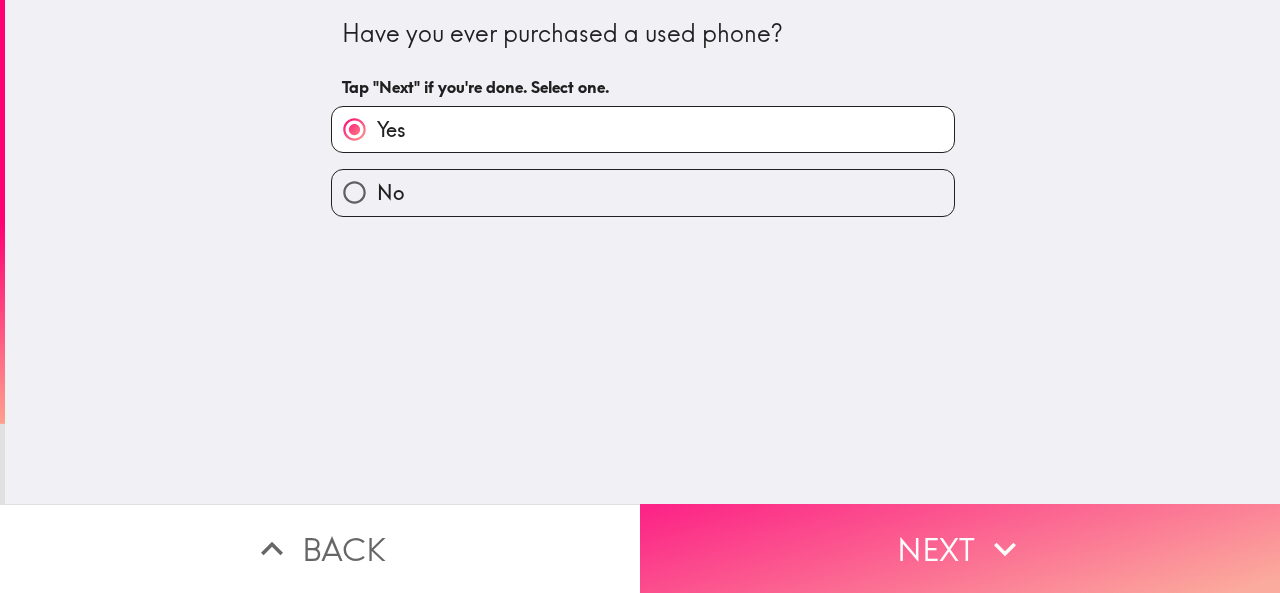 click on "Next" at bounding box center [960, 548] 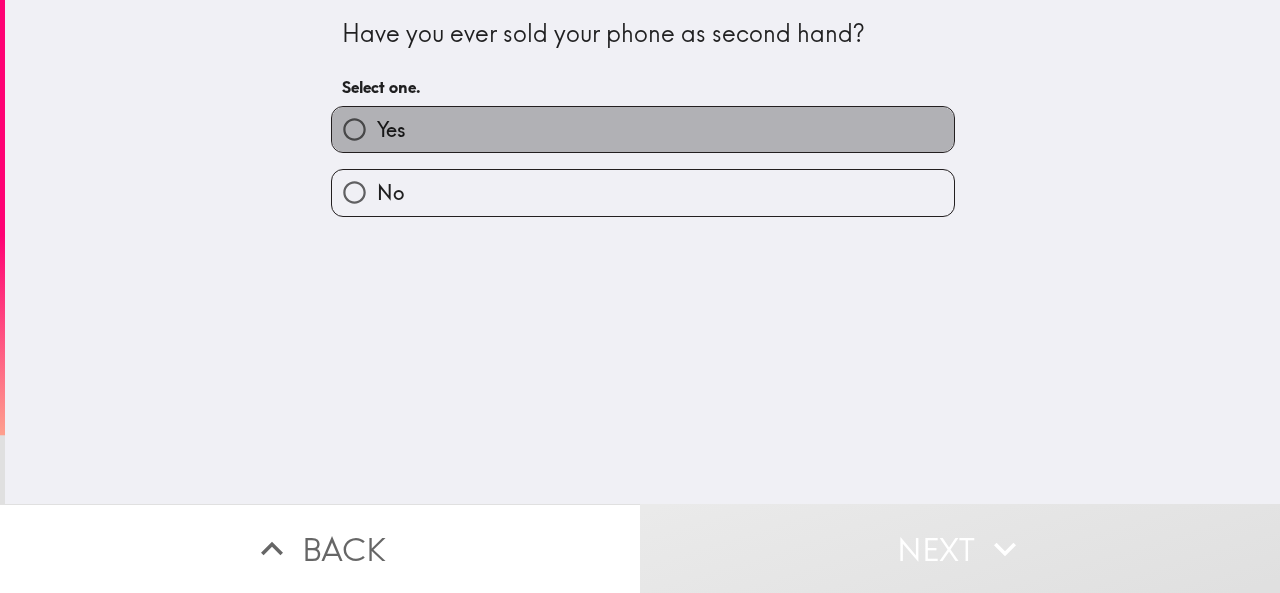 click on "Yes" at bounding box center [643, 129] 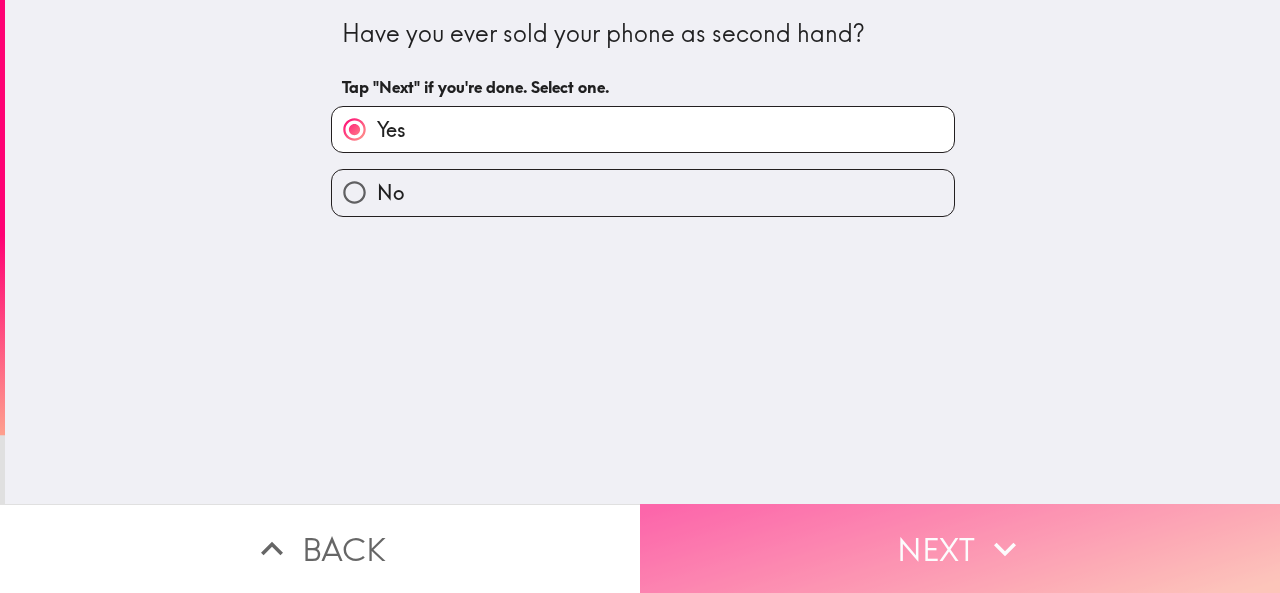 click on "Next" at bounding box center [960, 548] 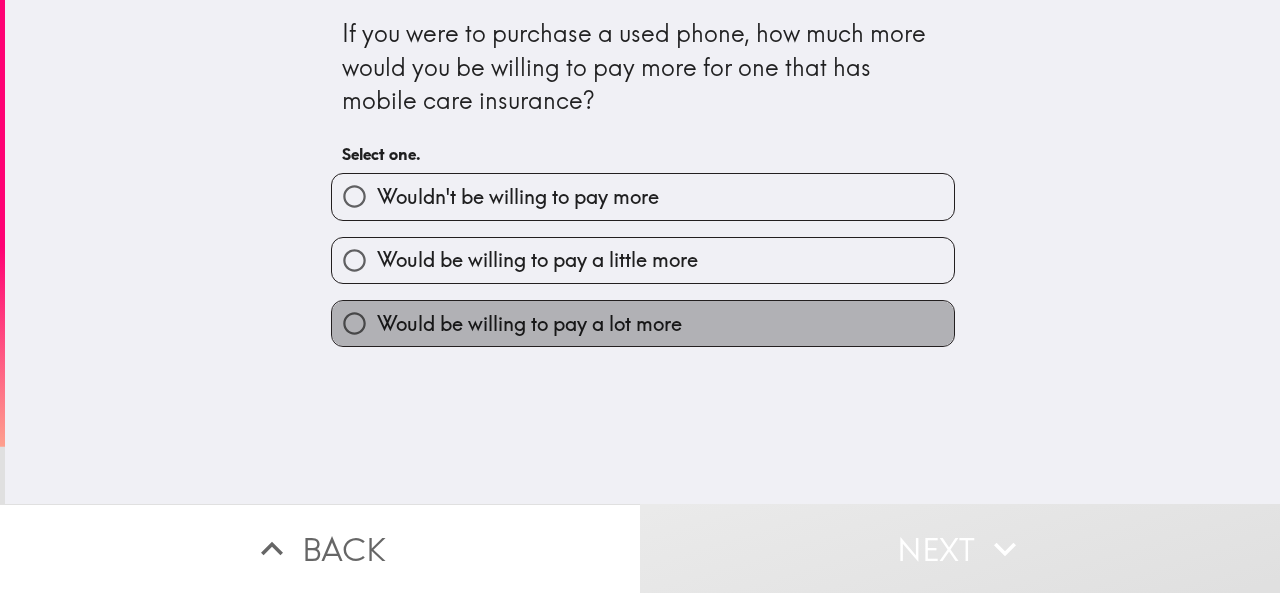 click on "Would be willing to pay a lot more" at bounding box center [529, 324] 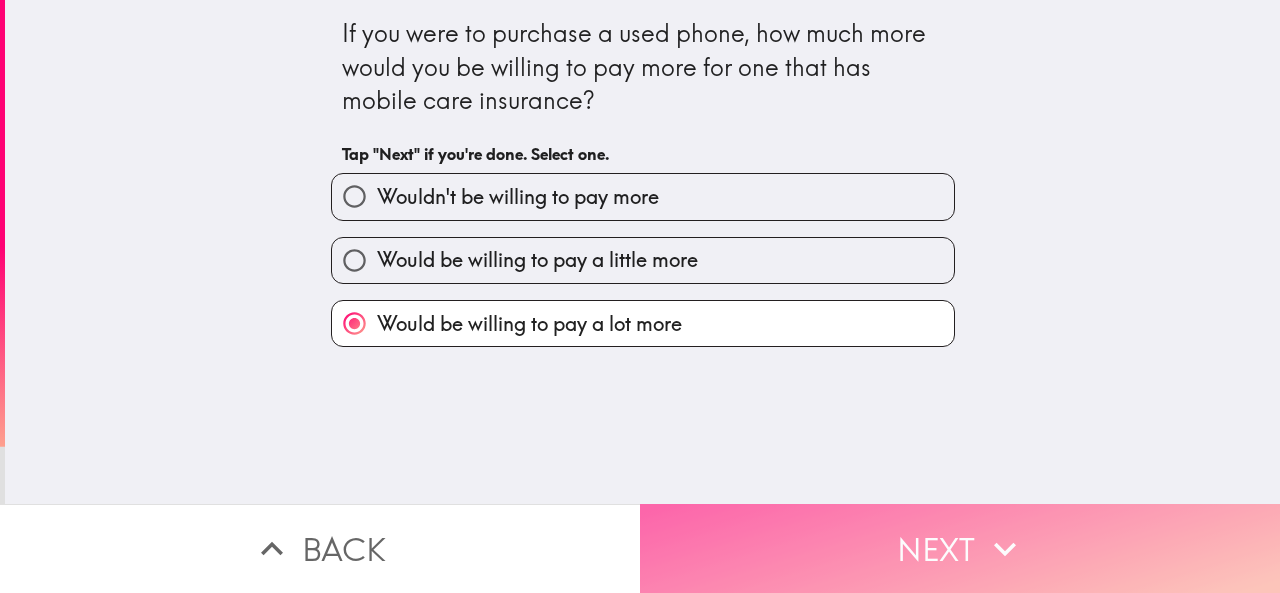 click on "Next" at bounding box center [960, 548] 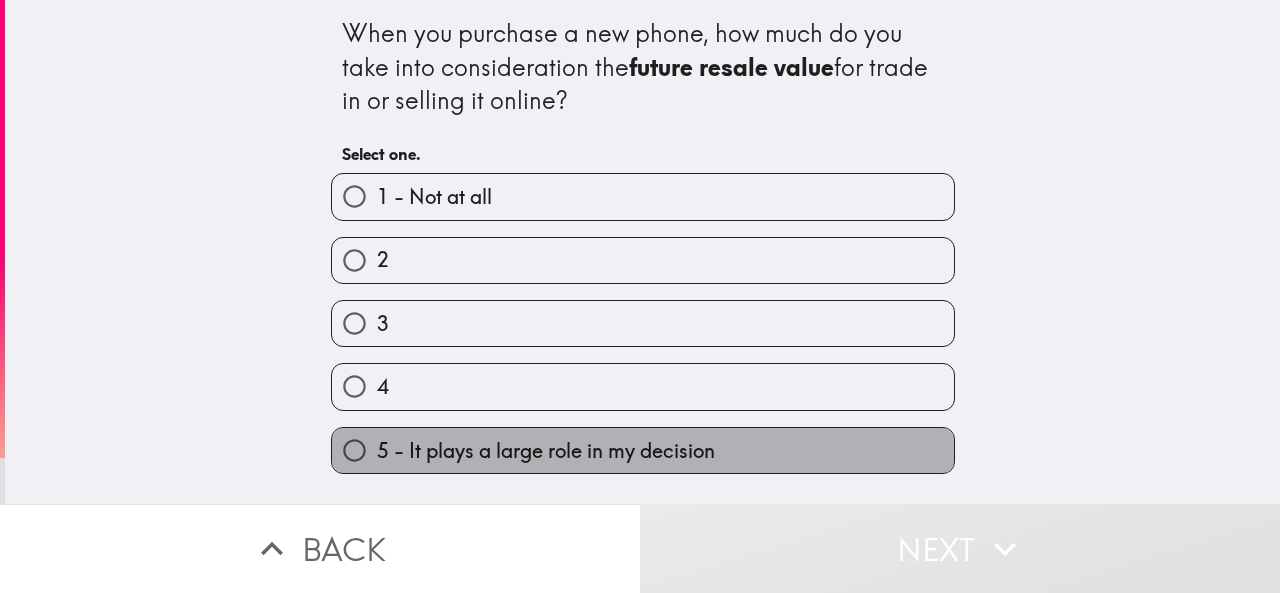 click on "5 - It plays a large role in my decision" at bounding box center (643, 450) 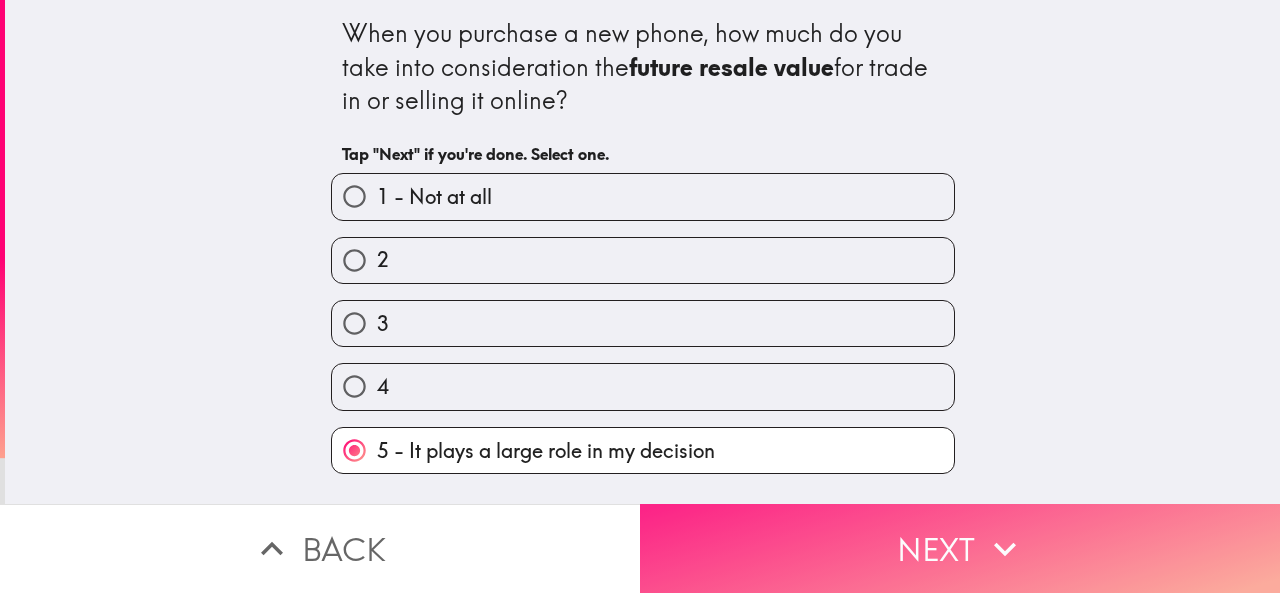 click on "Next" at bounding box center [960, 548] 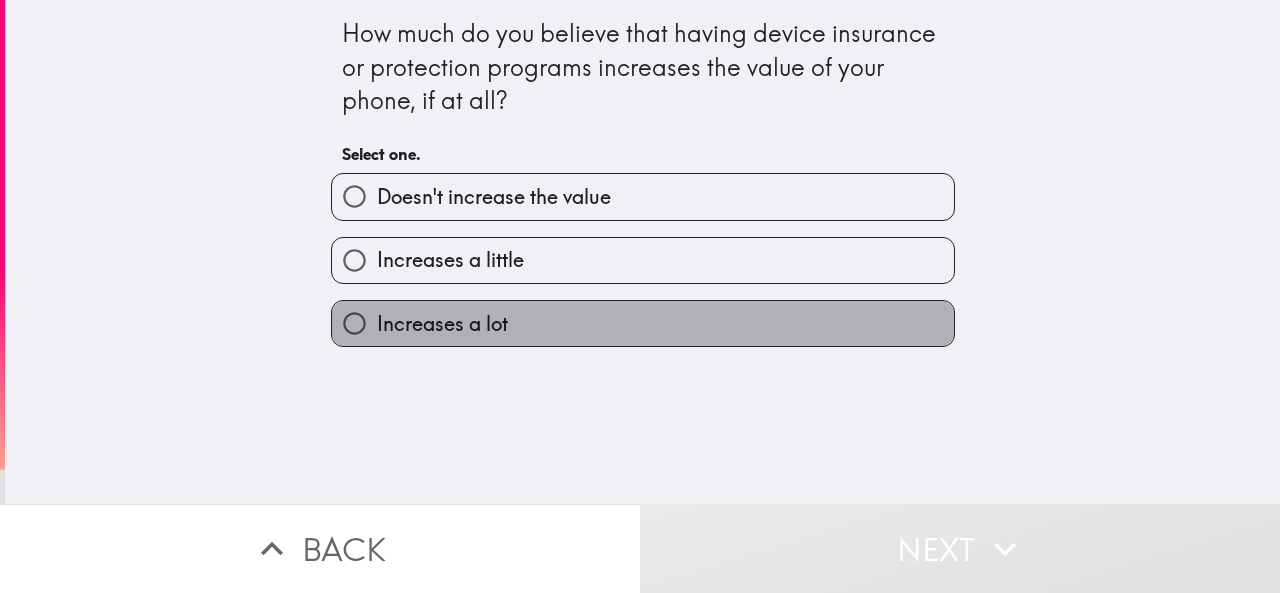 click on "Increases a lot" at bounding box center (643, 323) 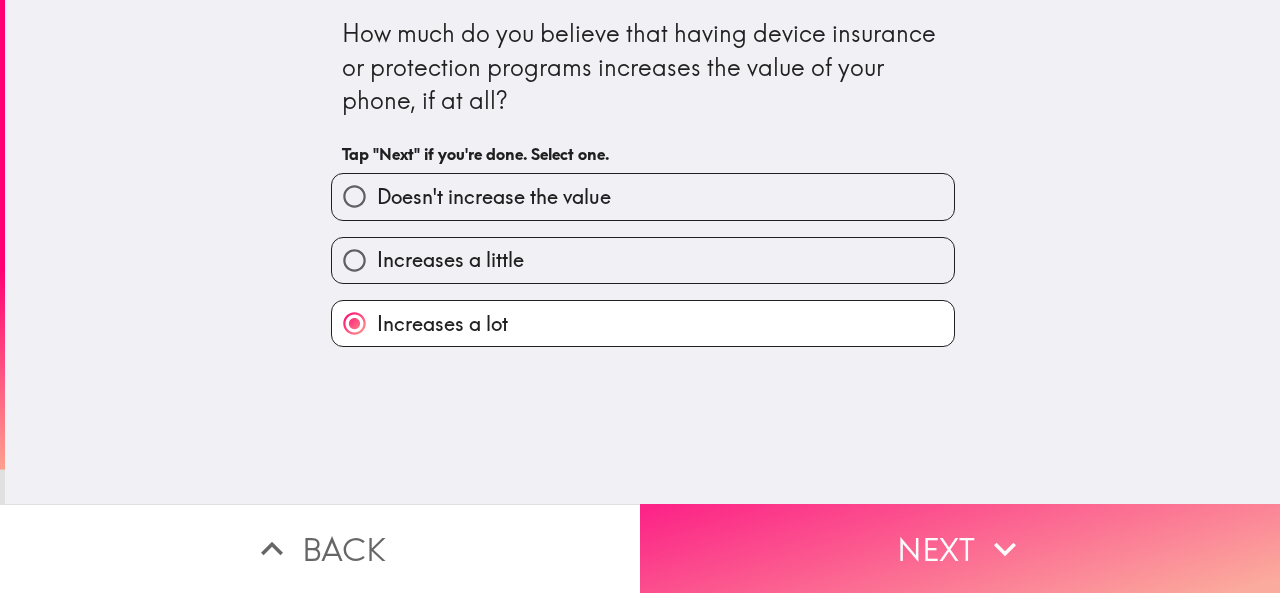 click on "Next" at bounding box center (960, 548) 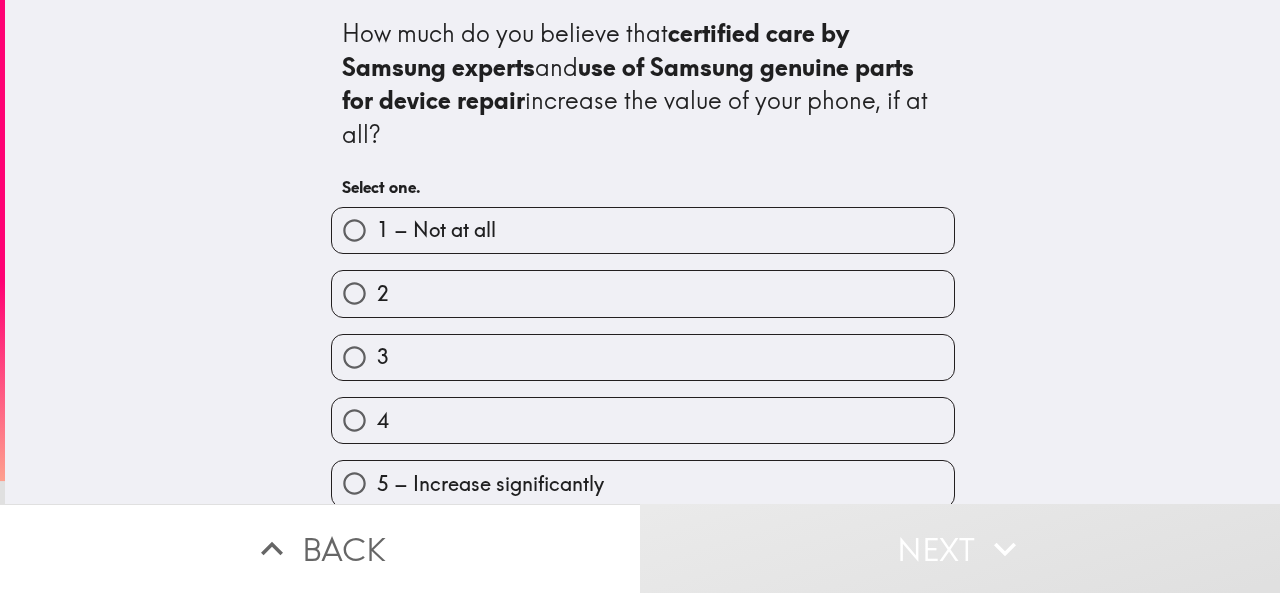 scroll, scrollTop: 22, scrollLeft: 0, axis: vertical 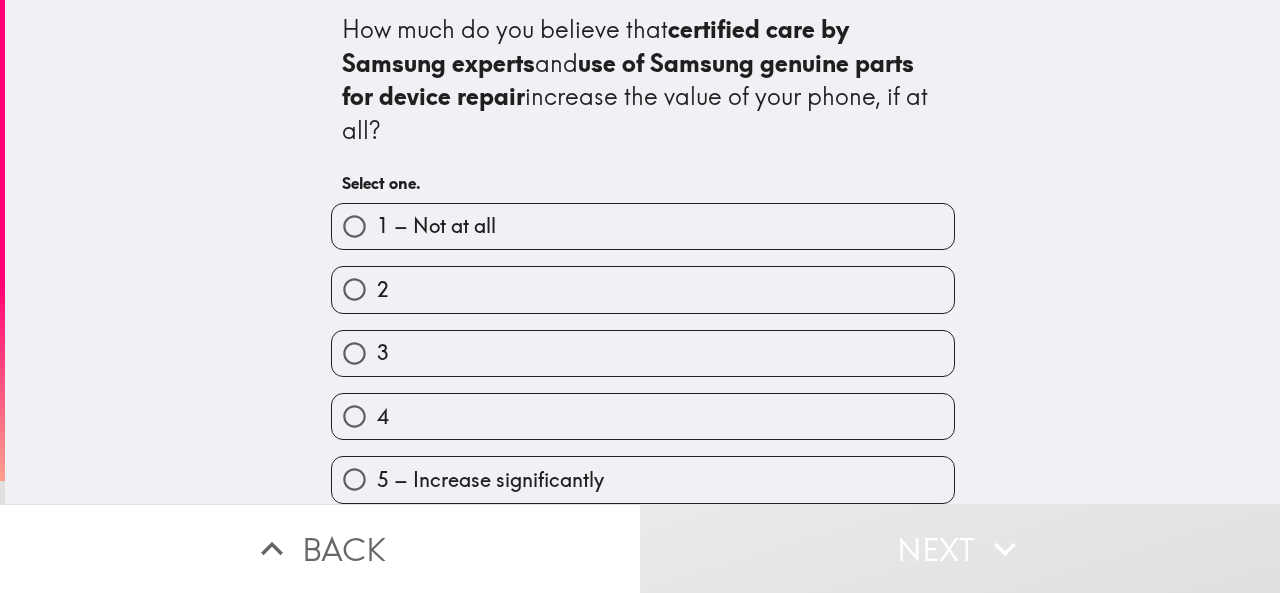 click on "5 – Increase significantly" at bounding box center [635, 471] 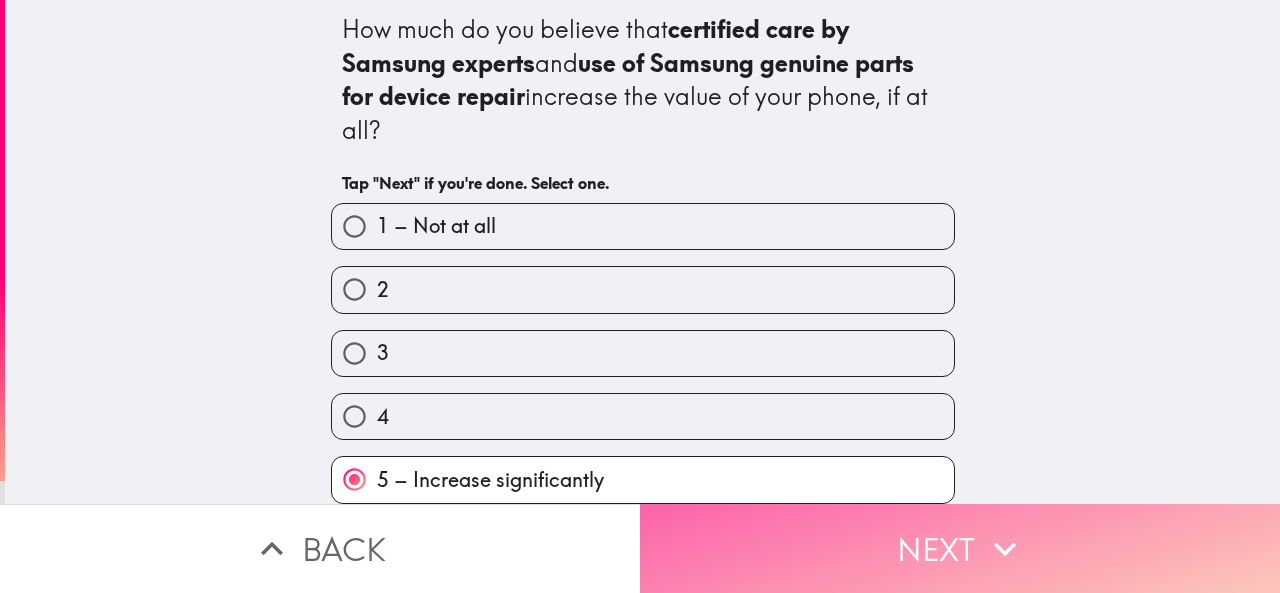 click on "Next" at bounding box center (960, 548) 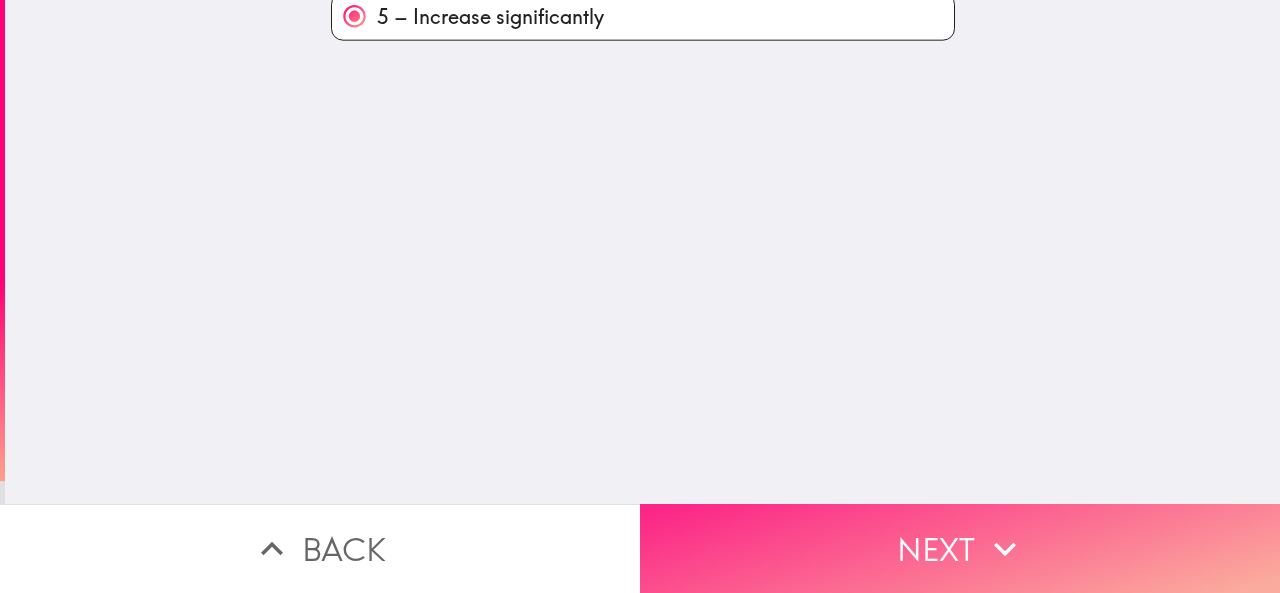 scroll, scrollTop: 0, scrollLeft: 0, axis: both 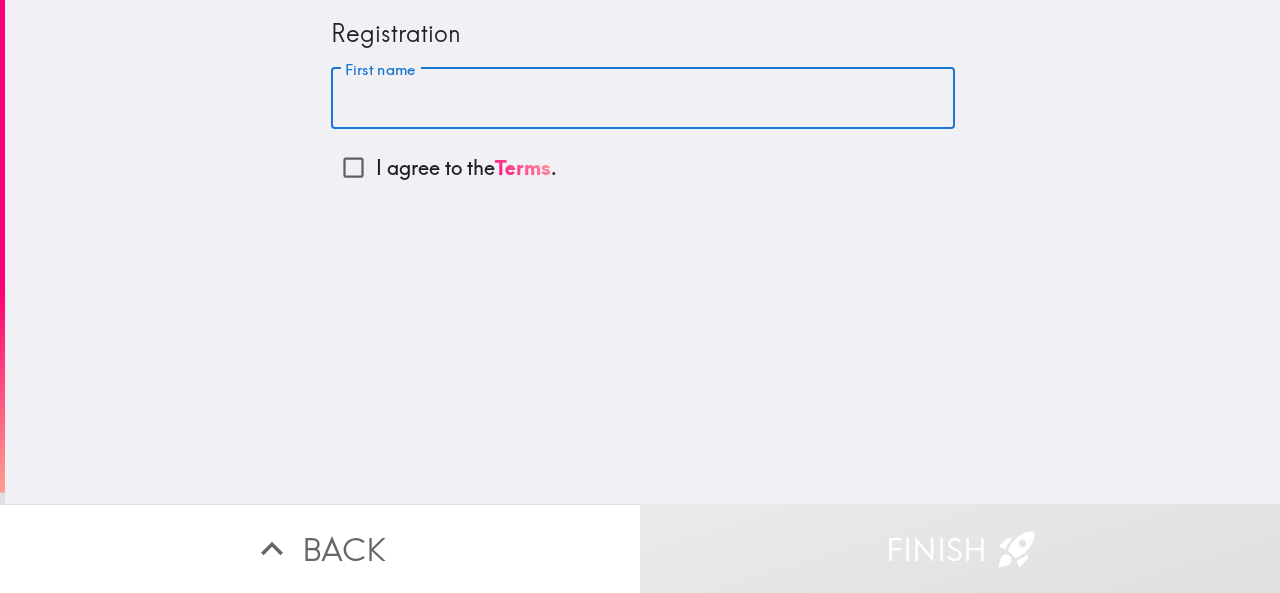 click on "First name" at bounding box center [643, 99] 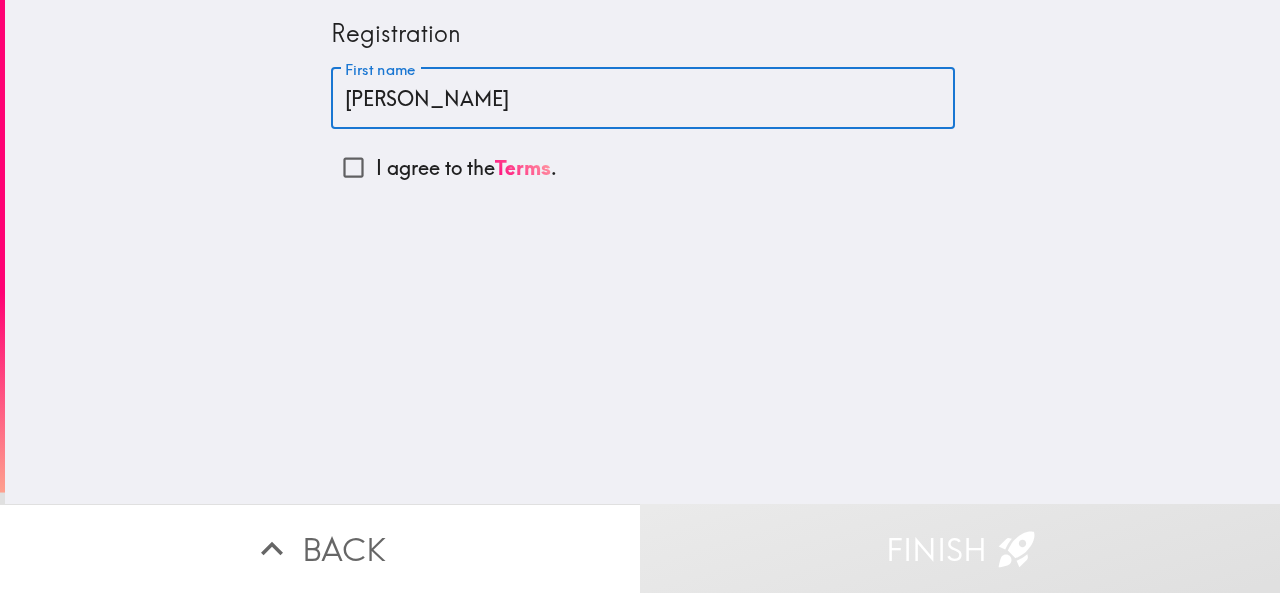 type on "[PERSON_NAME]" 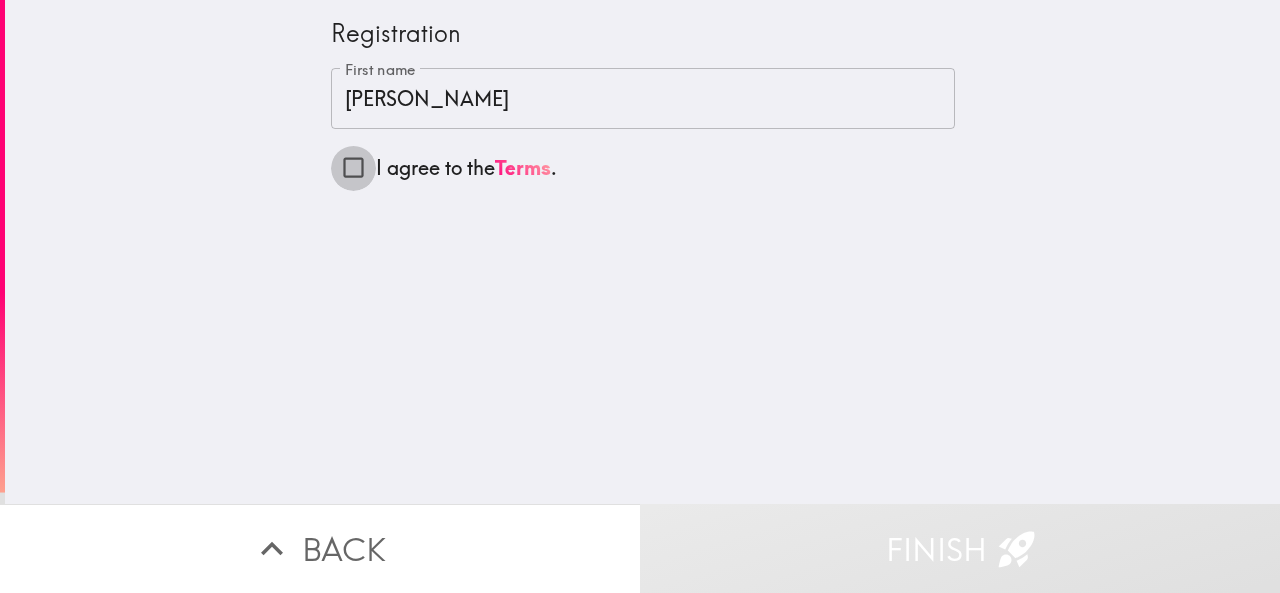 click on "I agree to the  Terms ." at bounding box center (353, 167) 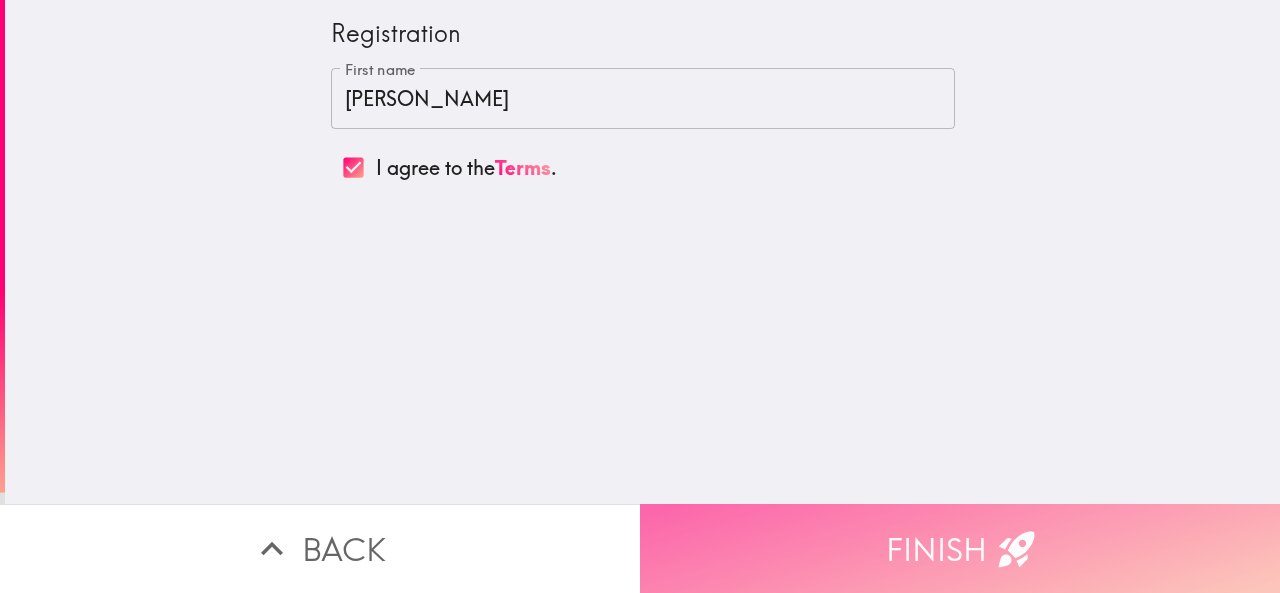 click on "Finish" at bounding box center [960, 548] 